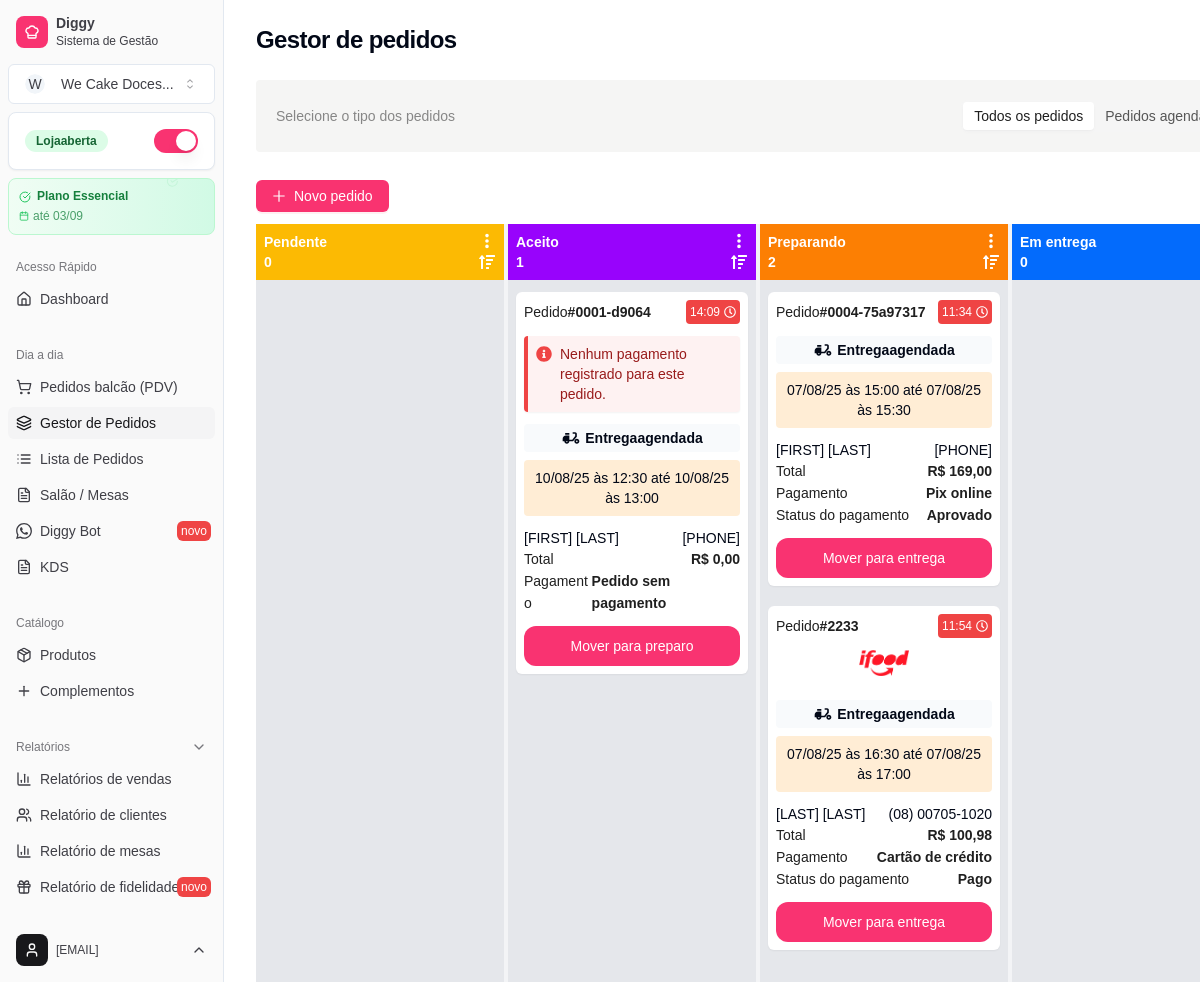 scroll, scrollTop: 0, scrollLeft: 0, axis: both 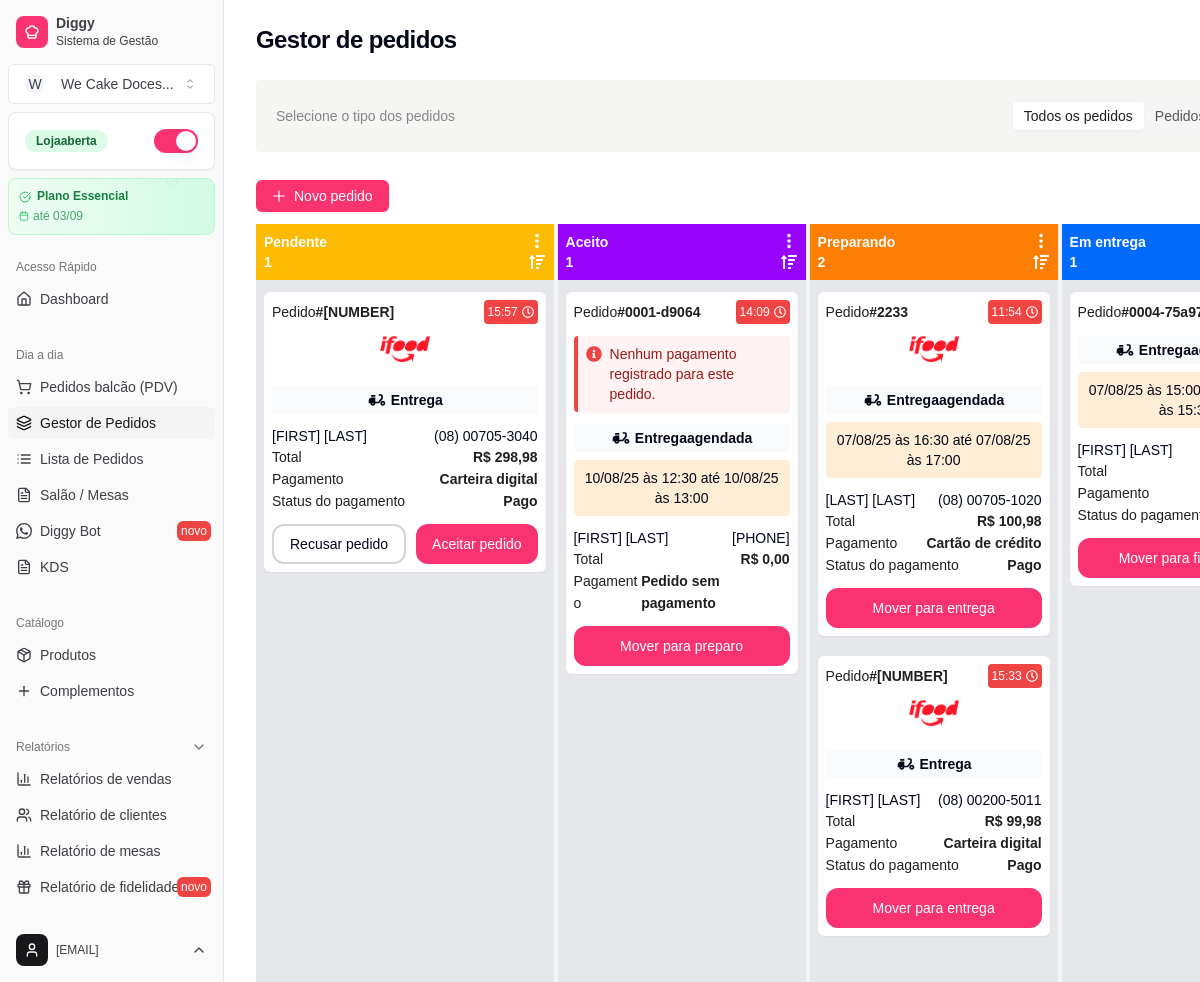 click on "Gestor de pedidos" at bounding box center (784, 34) 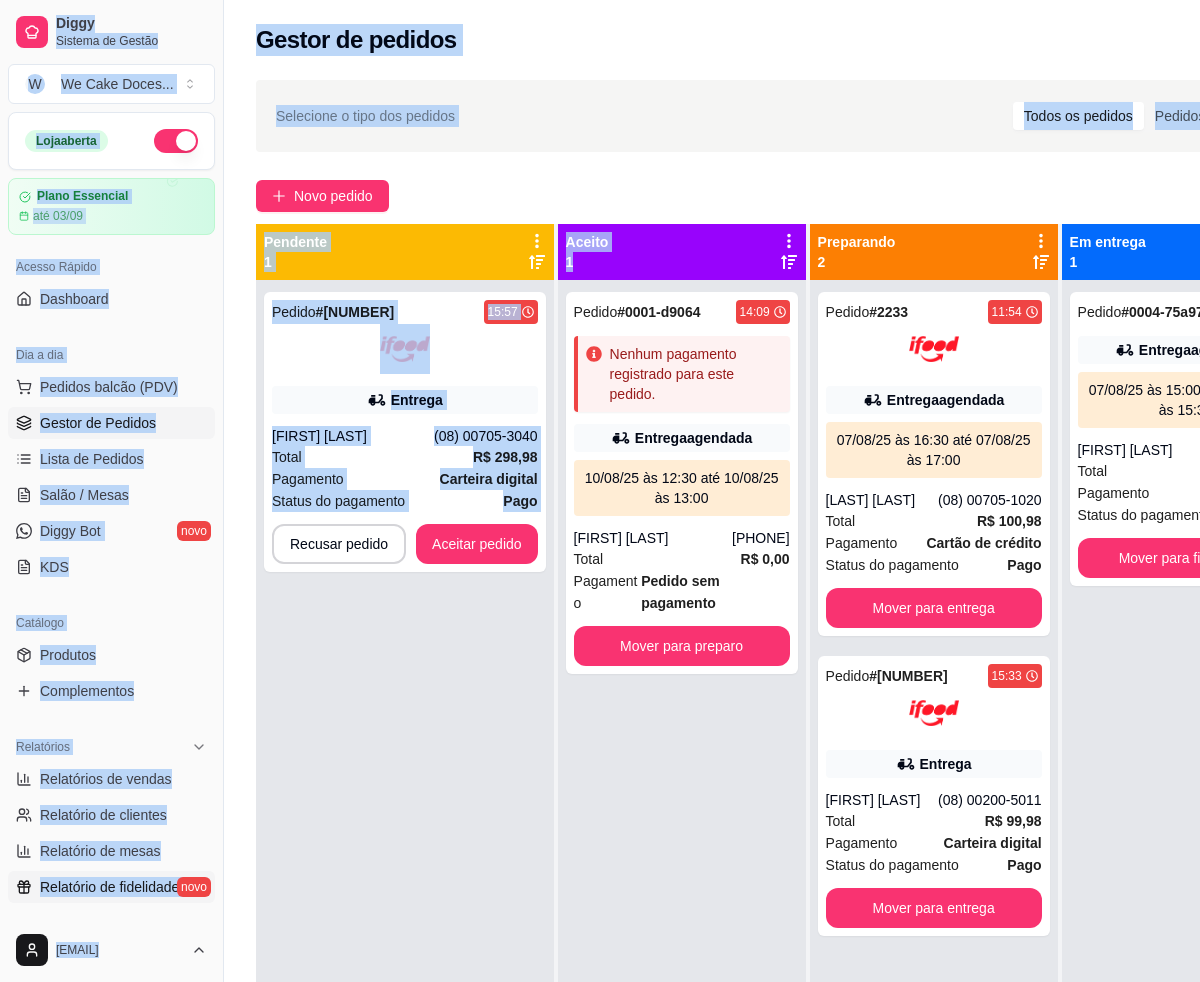 click on "dade novo Gerenciar Entregadores novo Nota Fiscal (NFC-e) Controle de caixa Controle de fiado Cupons Clientes Estoque Configurações Diggy Planos Precisa de ajuda? [EMAIL] Toggle Sidebar Sistema de Gestão Diggy Gestor de pedidos Selecione o tipo dos pedidos Todos os pedidos Pedidos agendados Novo pedido Pendente 1 Pedido # 6064 [TIME] Entrega [FIRST] [LAST] [PHONE] Total R$ 298,98 Pagamento Carteira digital Status do pagamento Pago Recusar pedido Aceitar pedido Aceito 1 Pedido # 0001-d9064 [TIME] Nenhum pagamento registrado para este pedido. Entrega agendada 10/08/25 às 12:30 até 10/08/25 às 13:00 [FIRST] [LAST] [PHONE] Total R$ 0,00" at bounding box center (600, 643) 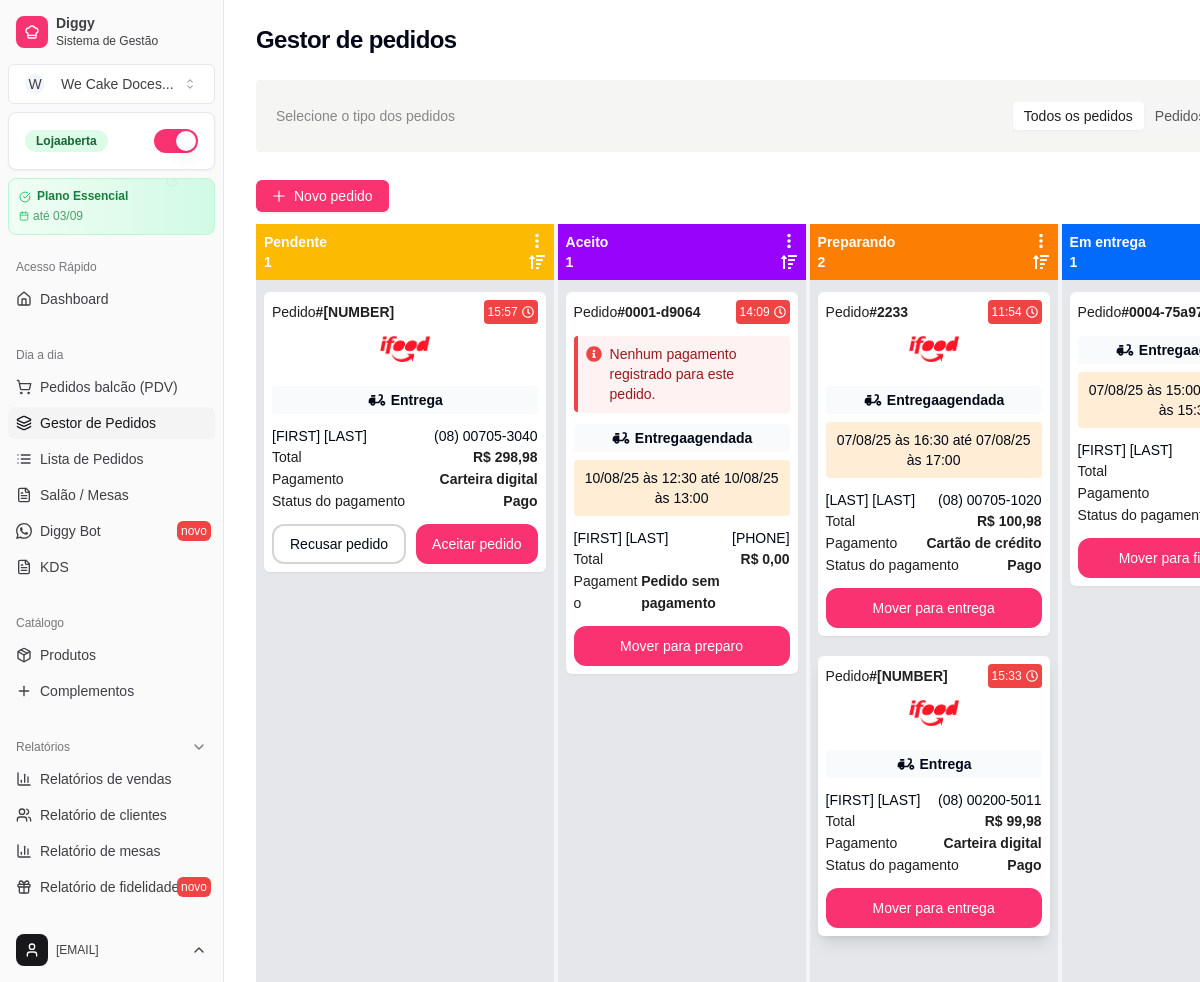 click on "Pedido  # 6977 [TIME]" at bounding box center (934, 676) 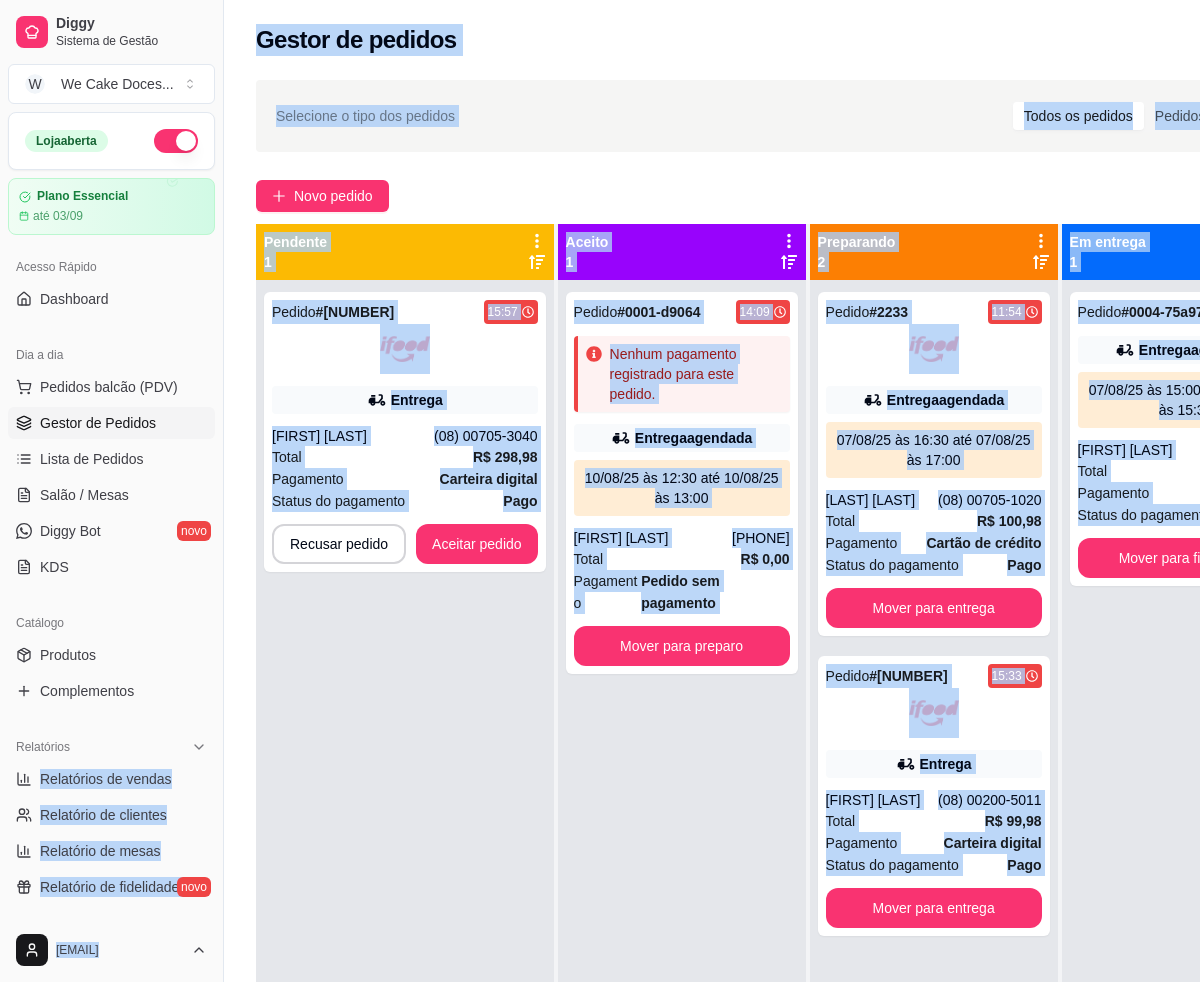 drag, startPoint x: 1091, startPoint y: 678, endPoint x: -566, endPoint y: 792, distance: 1660.9169 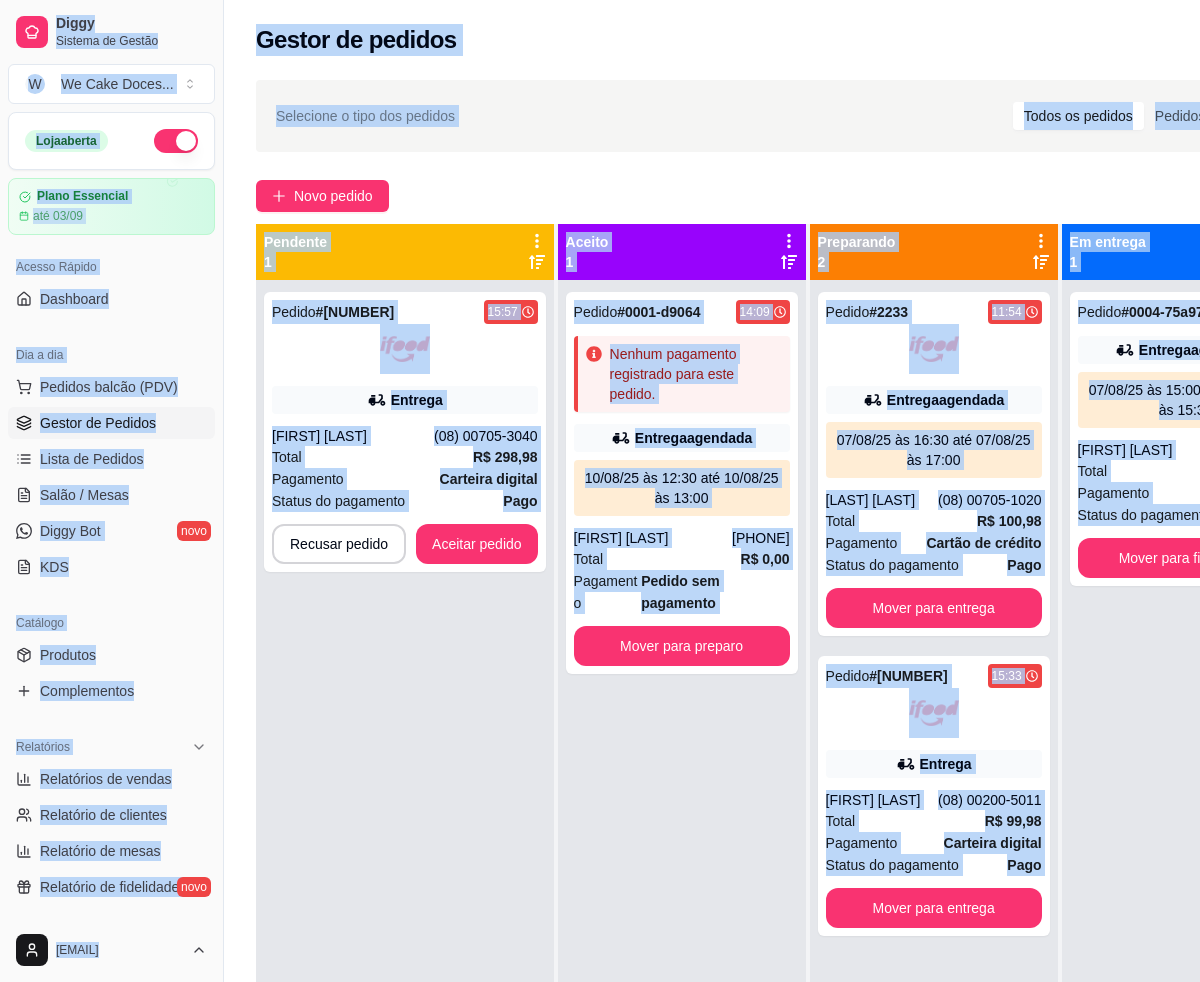 click on "Acesso Rápido" at bounding box center [111, 267] 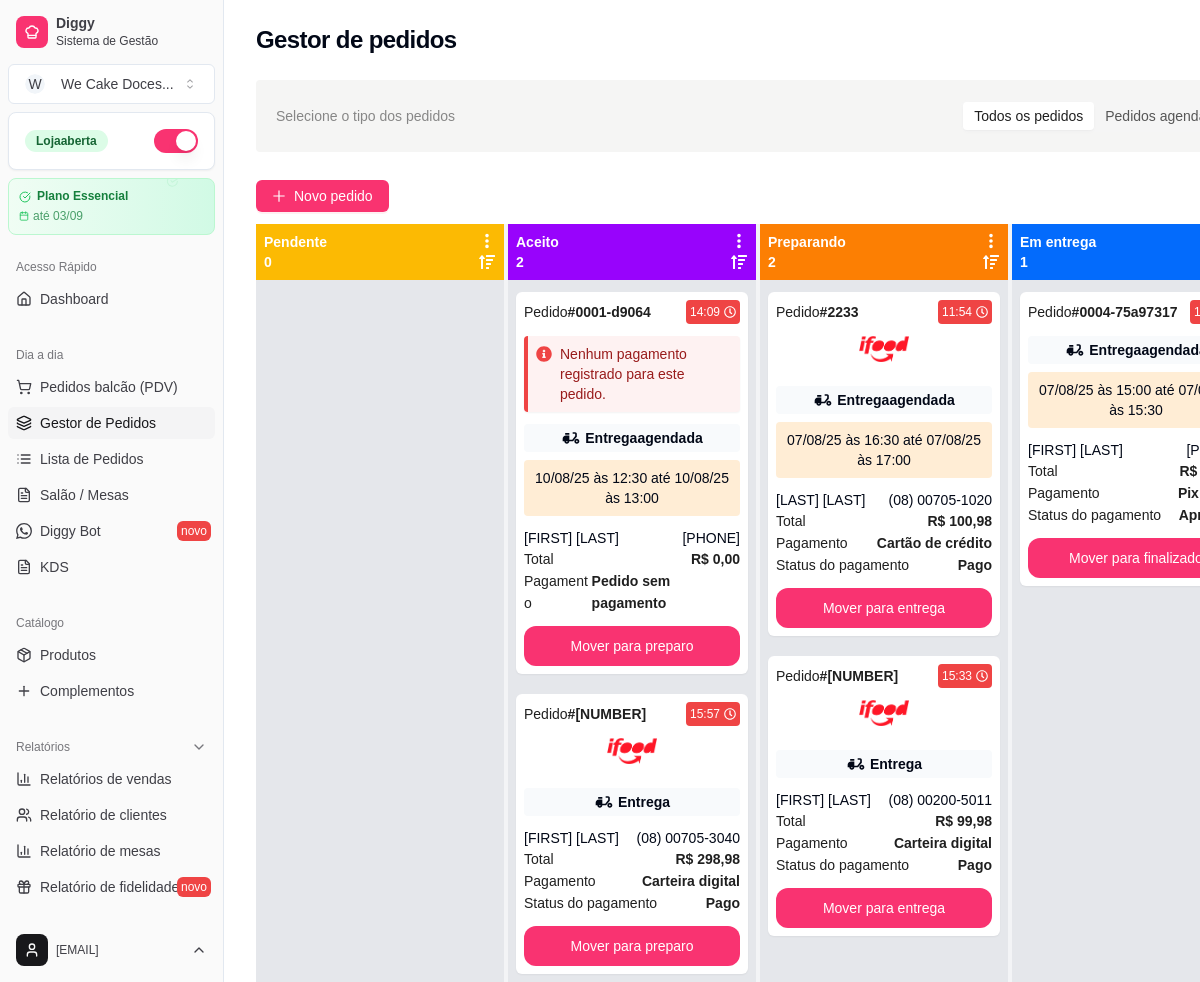 click on "Acesso Rápido" at bounding box center [111, 267] 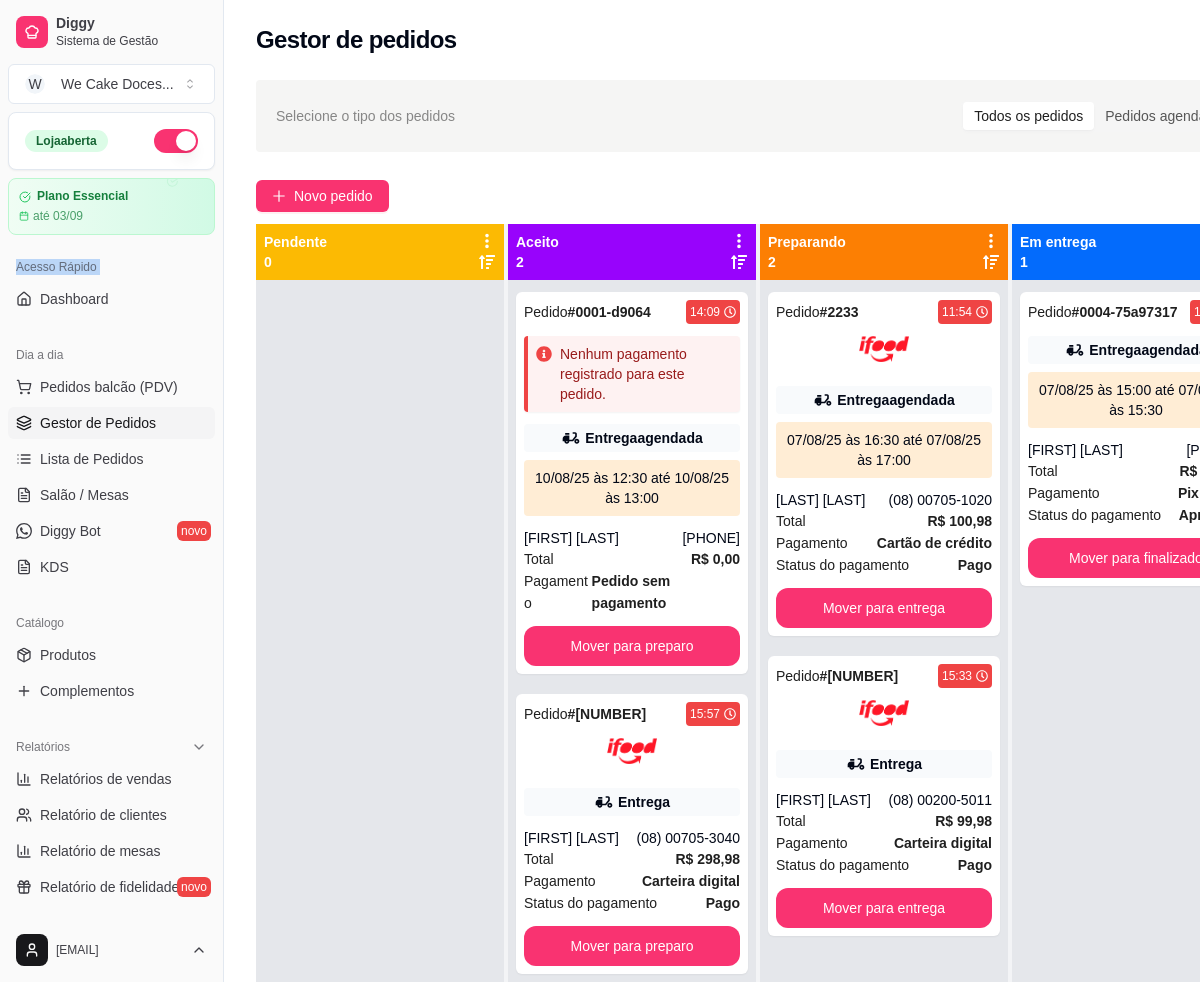 click on "Acesso Rápido" at bounding box center [111, 267] 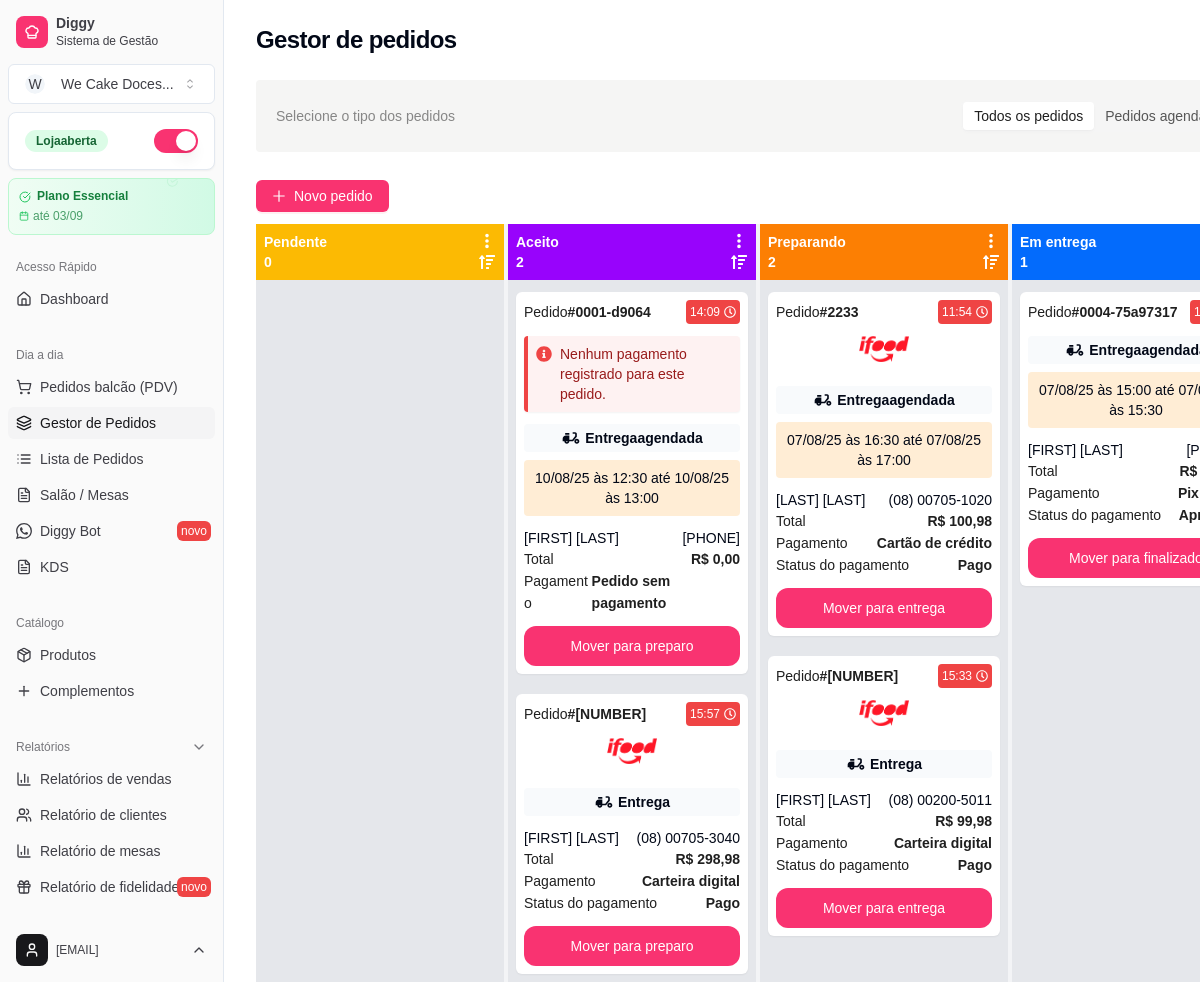 click on "Acesso Rápido" at bounding box center [111, 267] 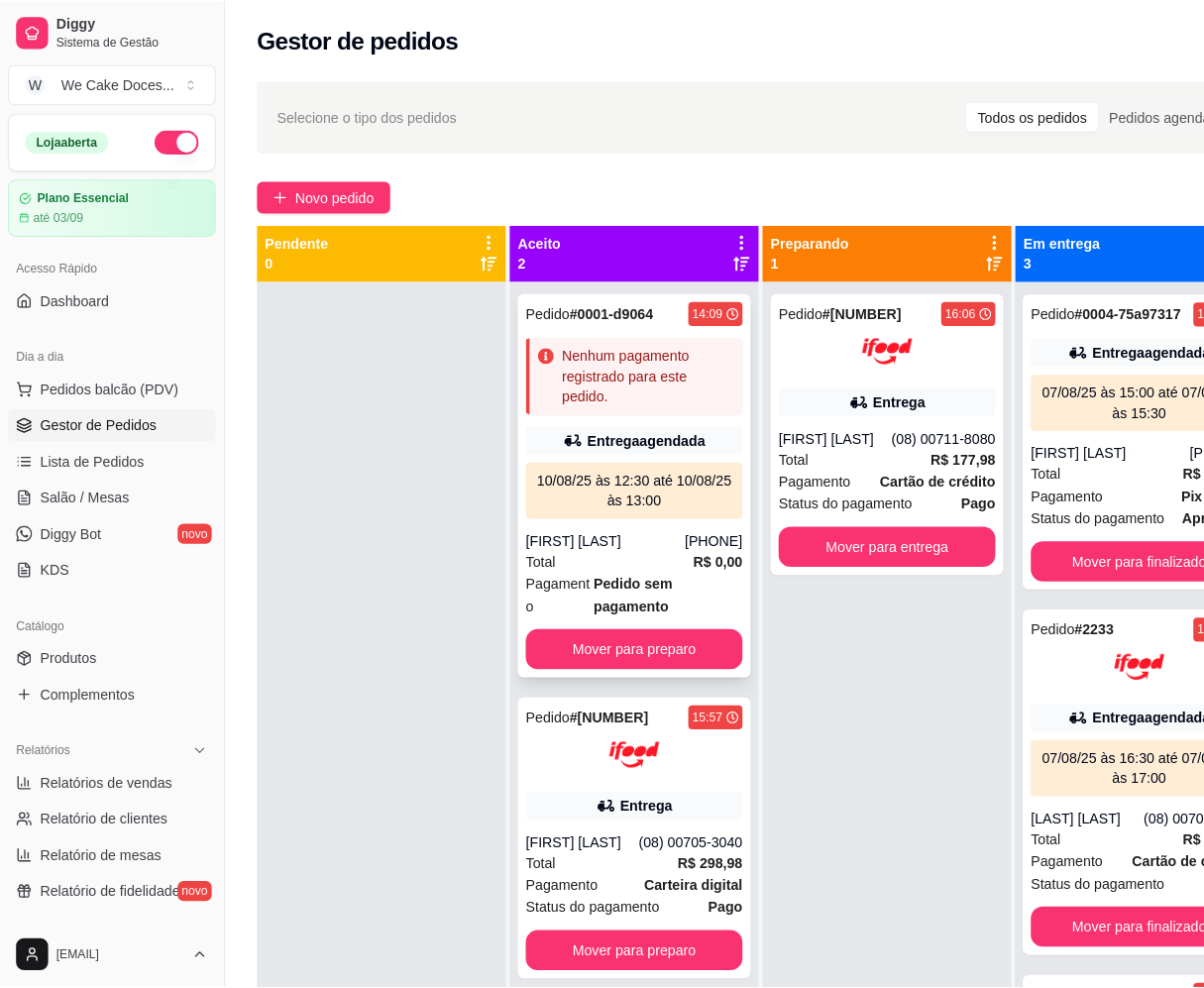 scroll, scrollTop: 55, scrollLeft: 0, axis: vertical 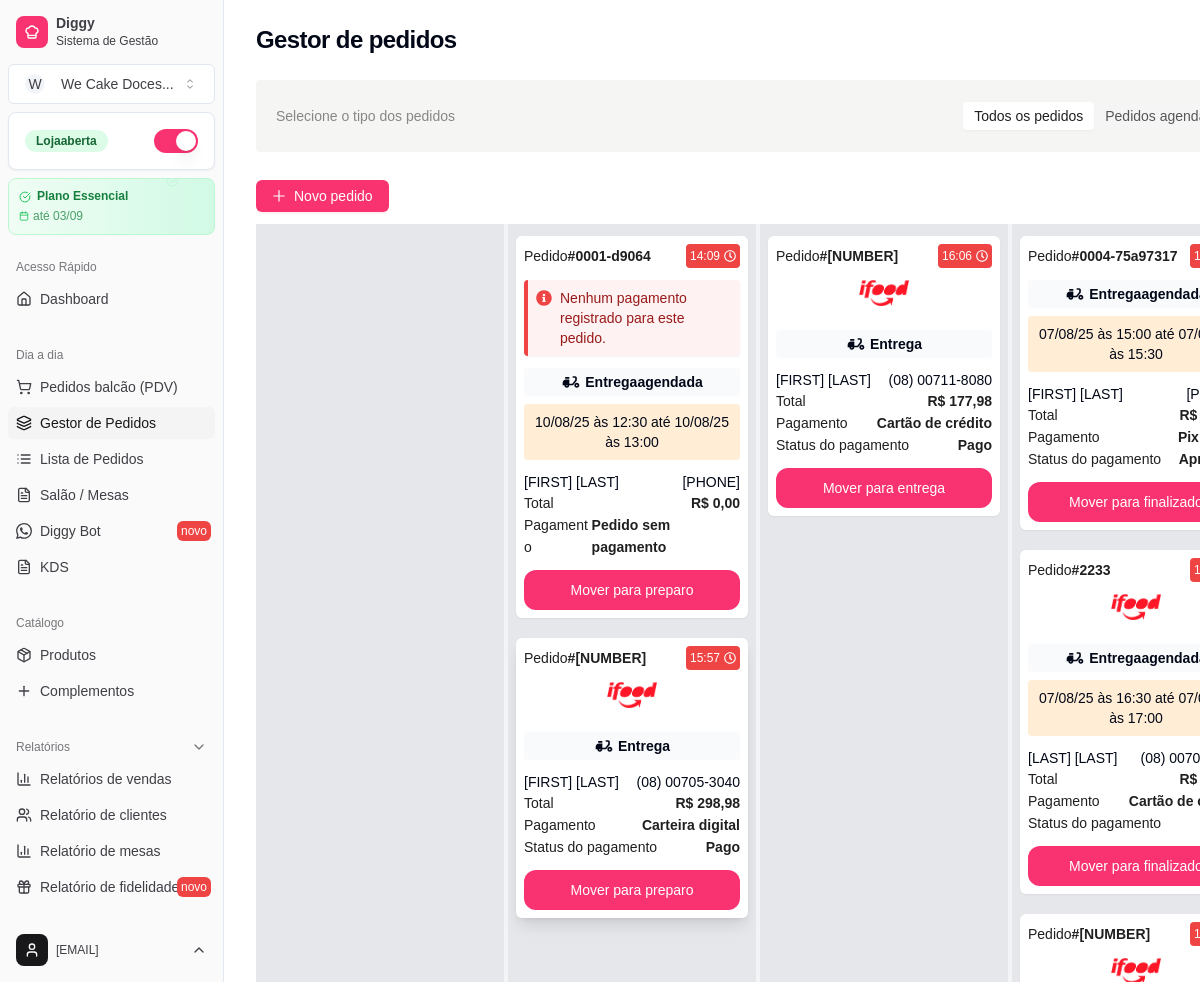 click on "[FIRST] [LAST]" at bounding box center [580, 782] 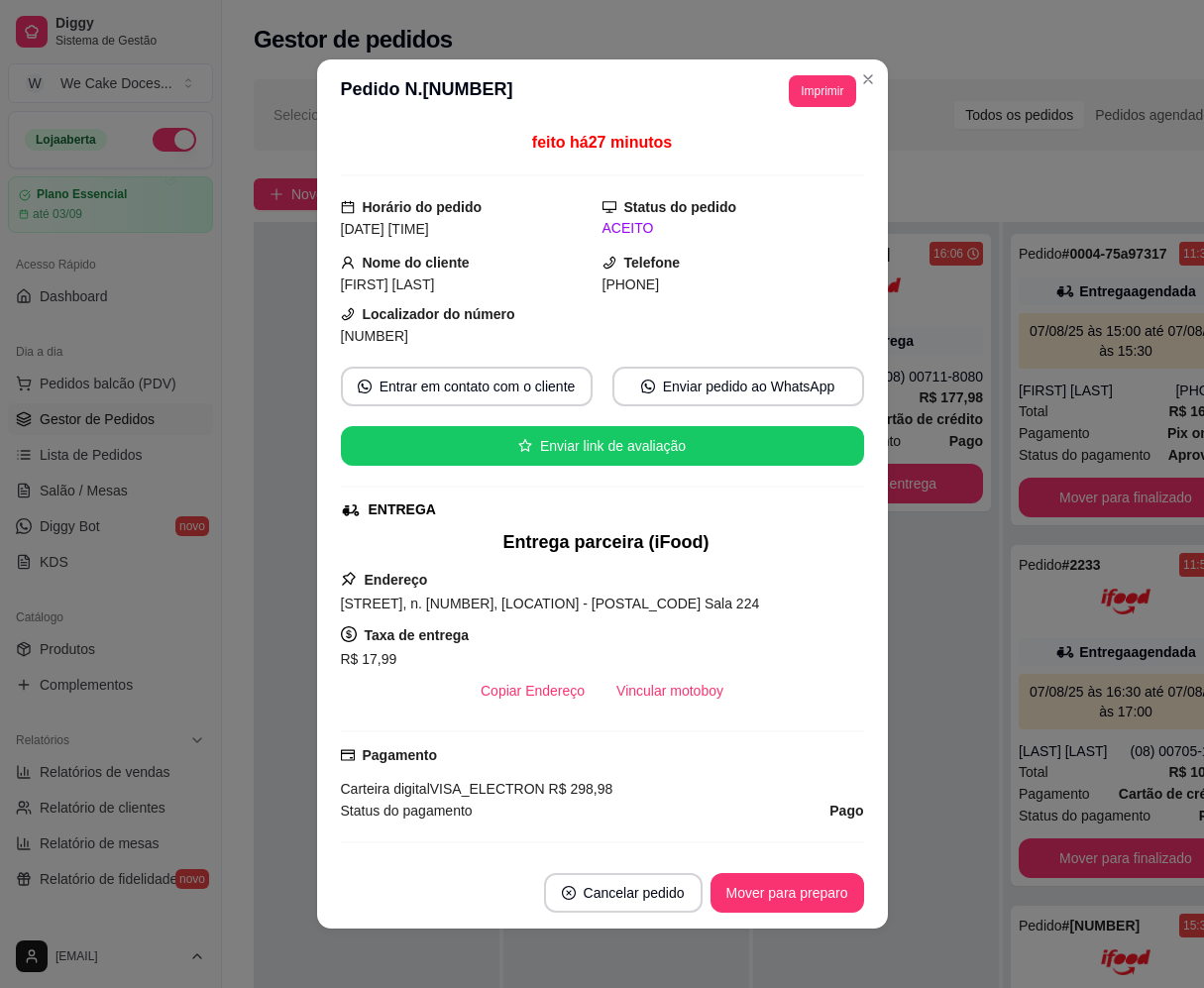 scroll, scrollTop: 373, scrollLeft: 0, axis: vertical 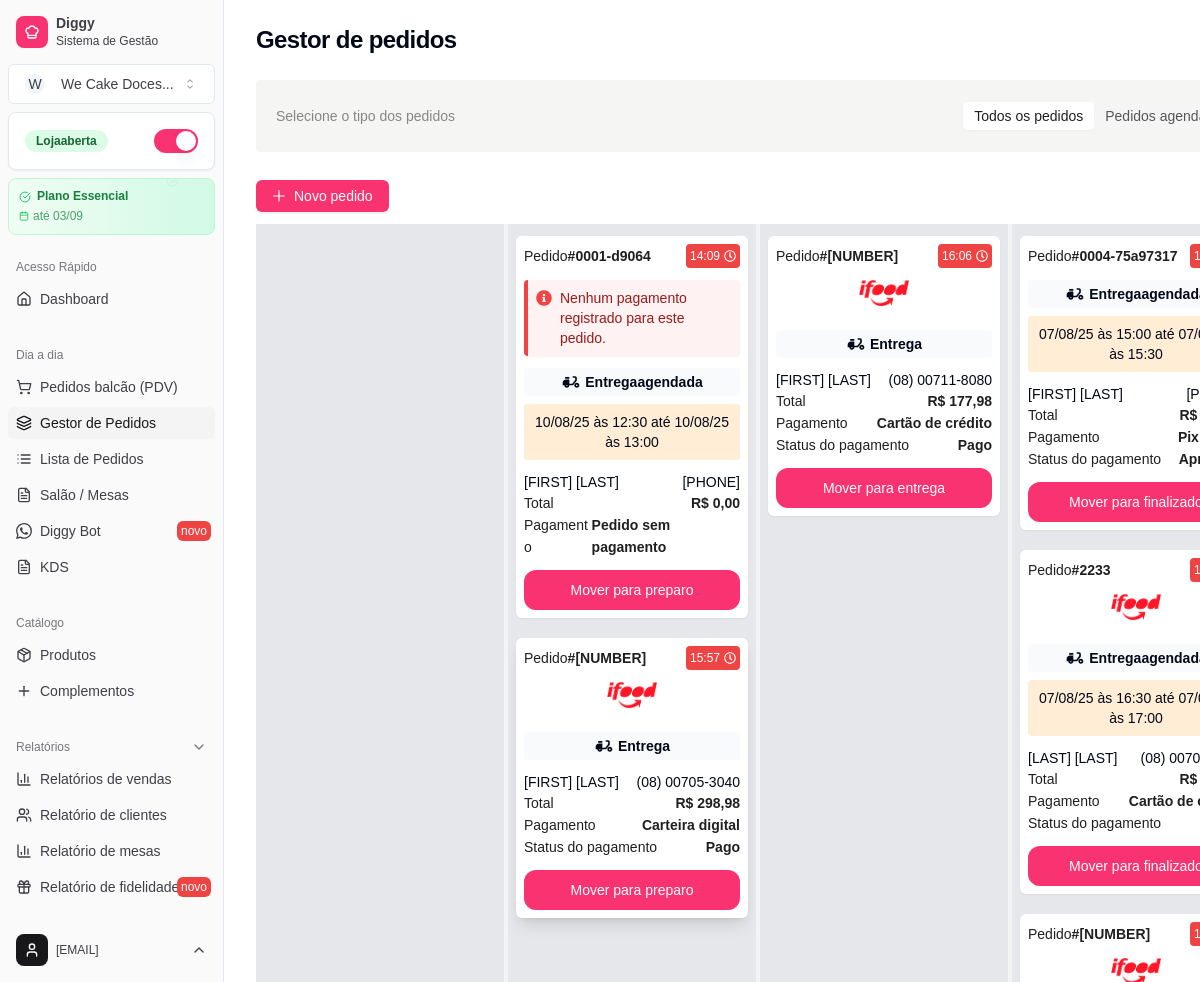 click on "Entrega" at bounding box center [644, 746] 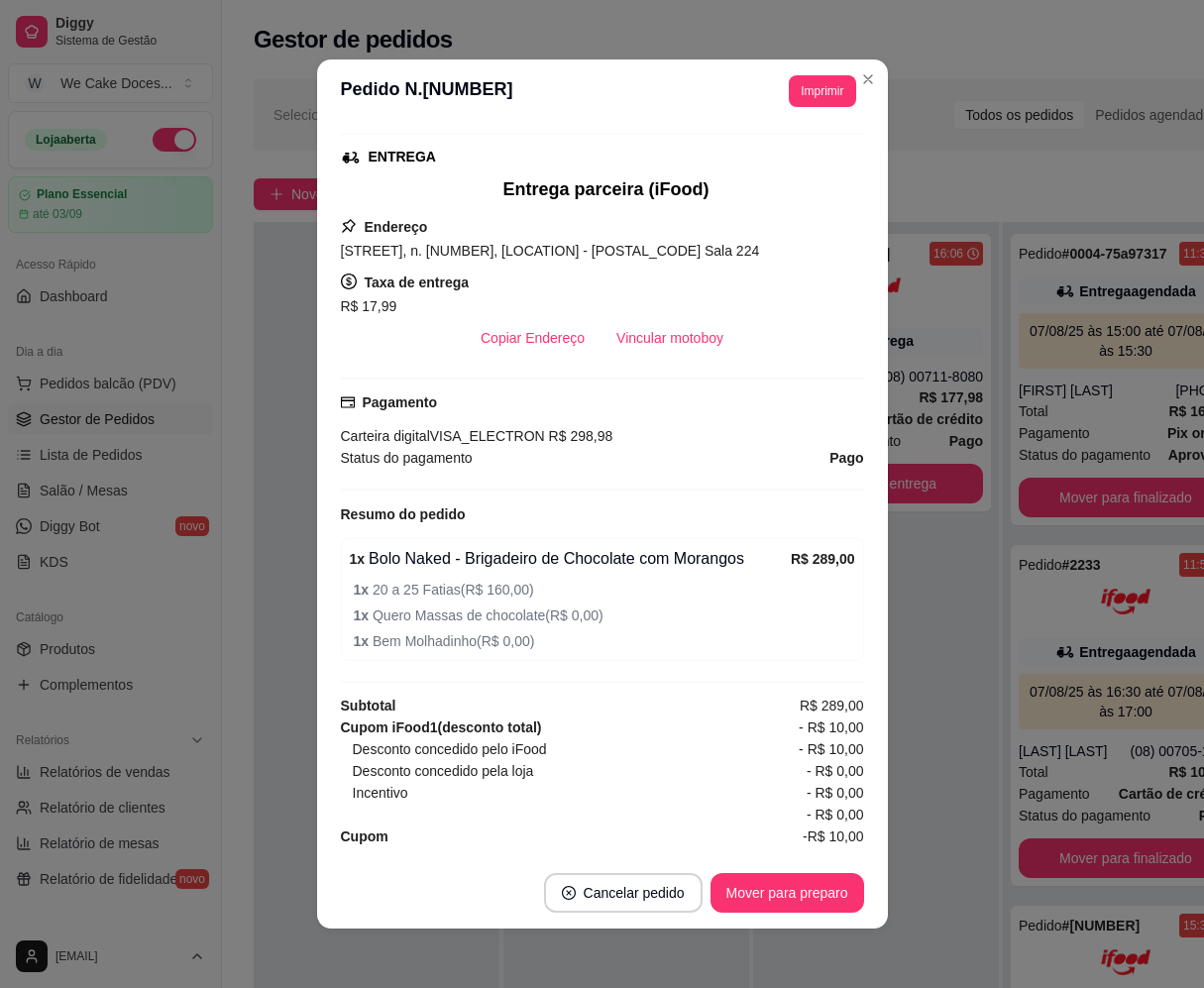 scroll, scrollTop: 373, scrollLeft: 0, axis: vertical 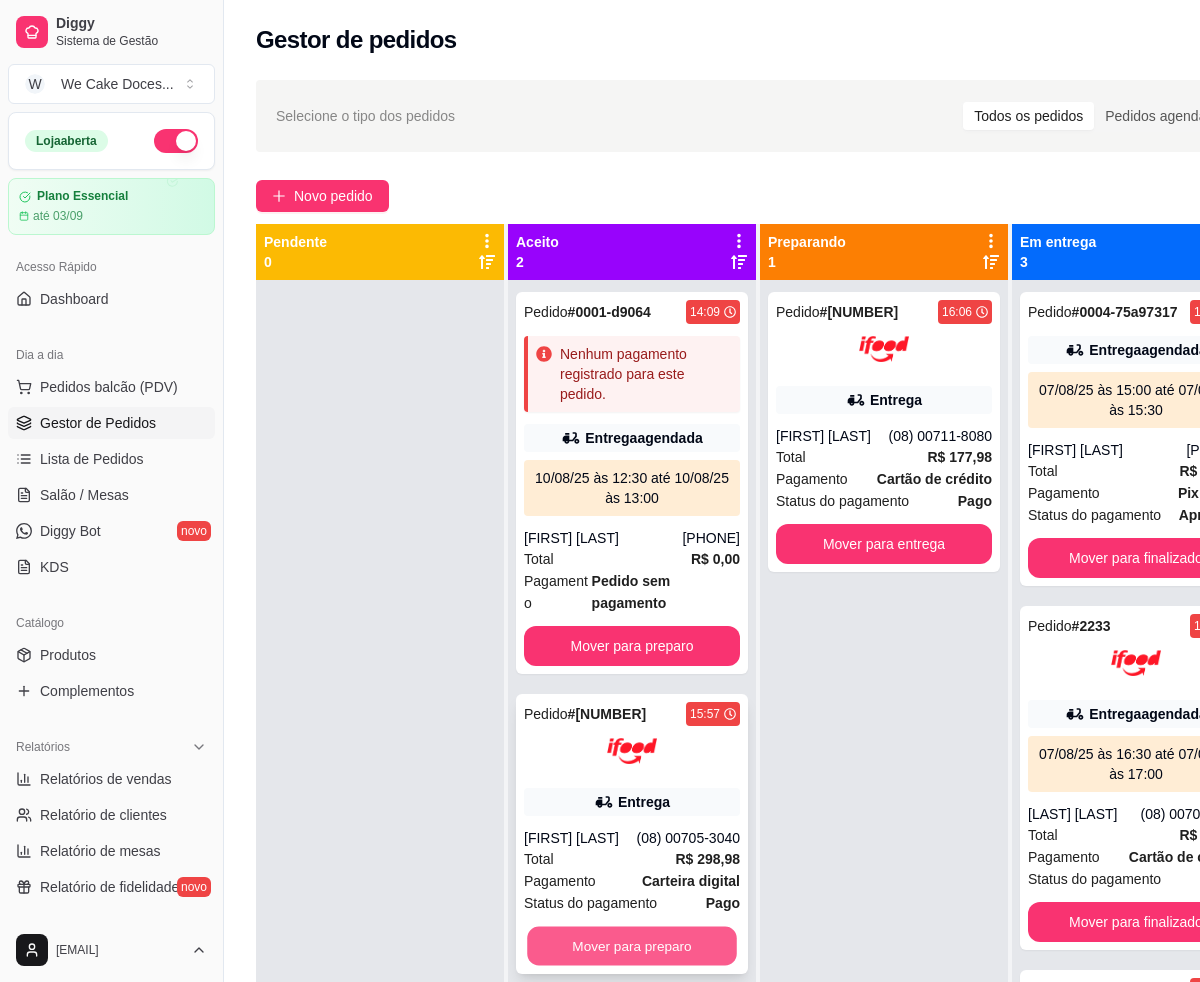 click on "Mover para preparo" at bounding box center (632, 946) 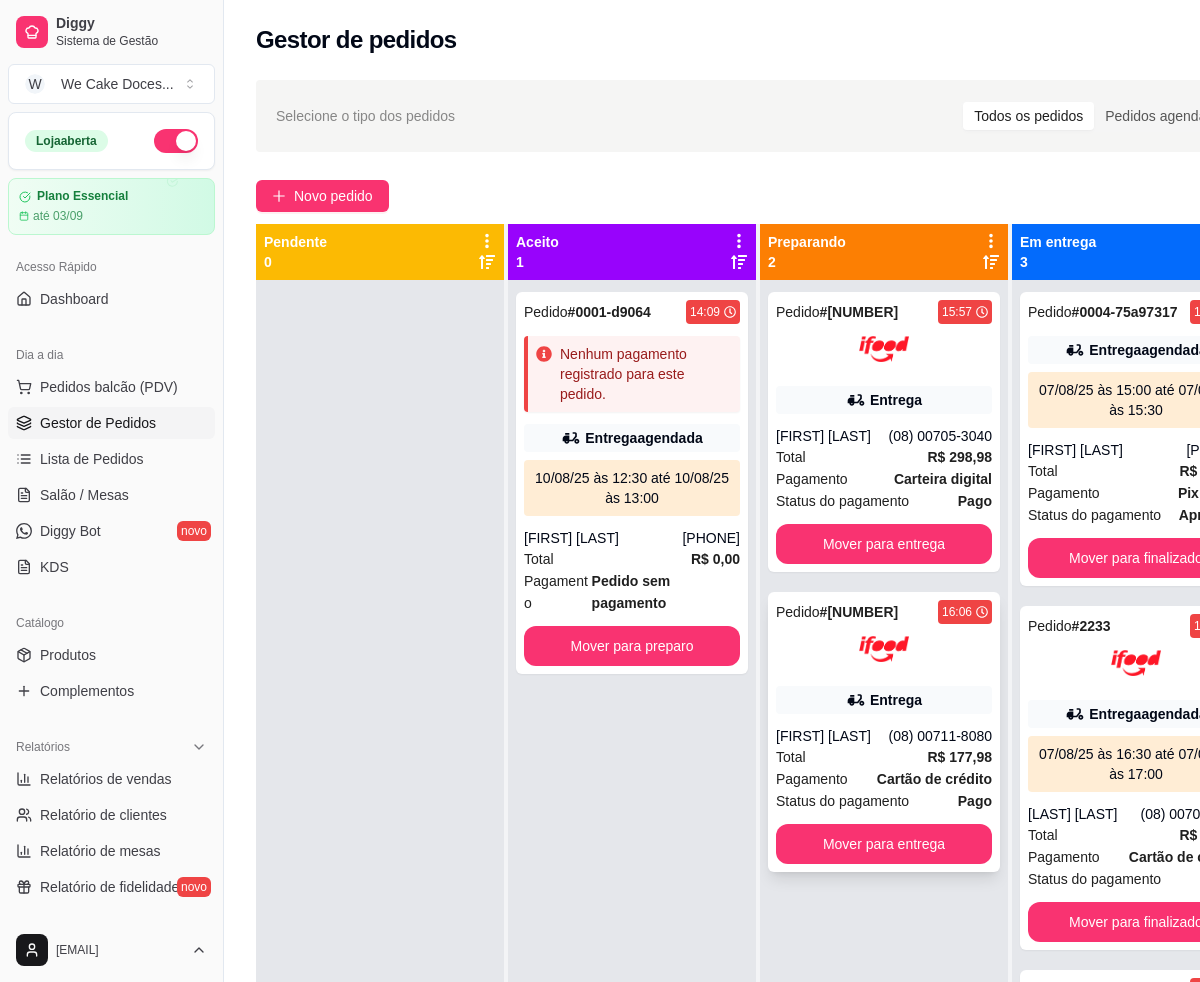 click at bounding box center (884, 649) 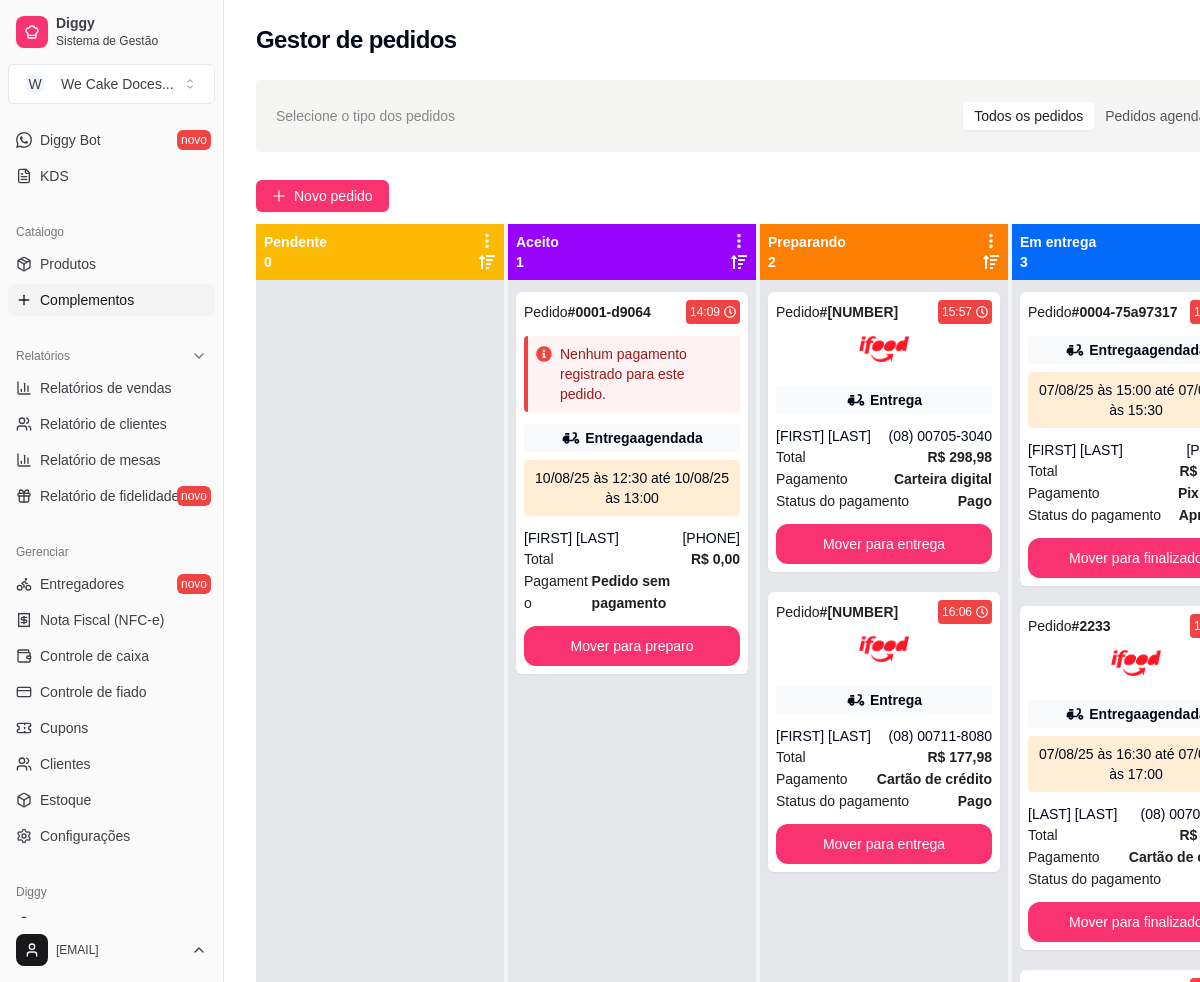 scroll, scrollTop: 442, scrollLeft: 0, axis: vertical 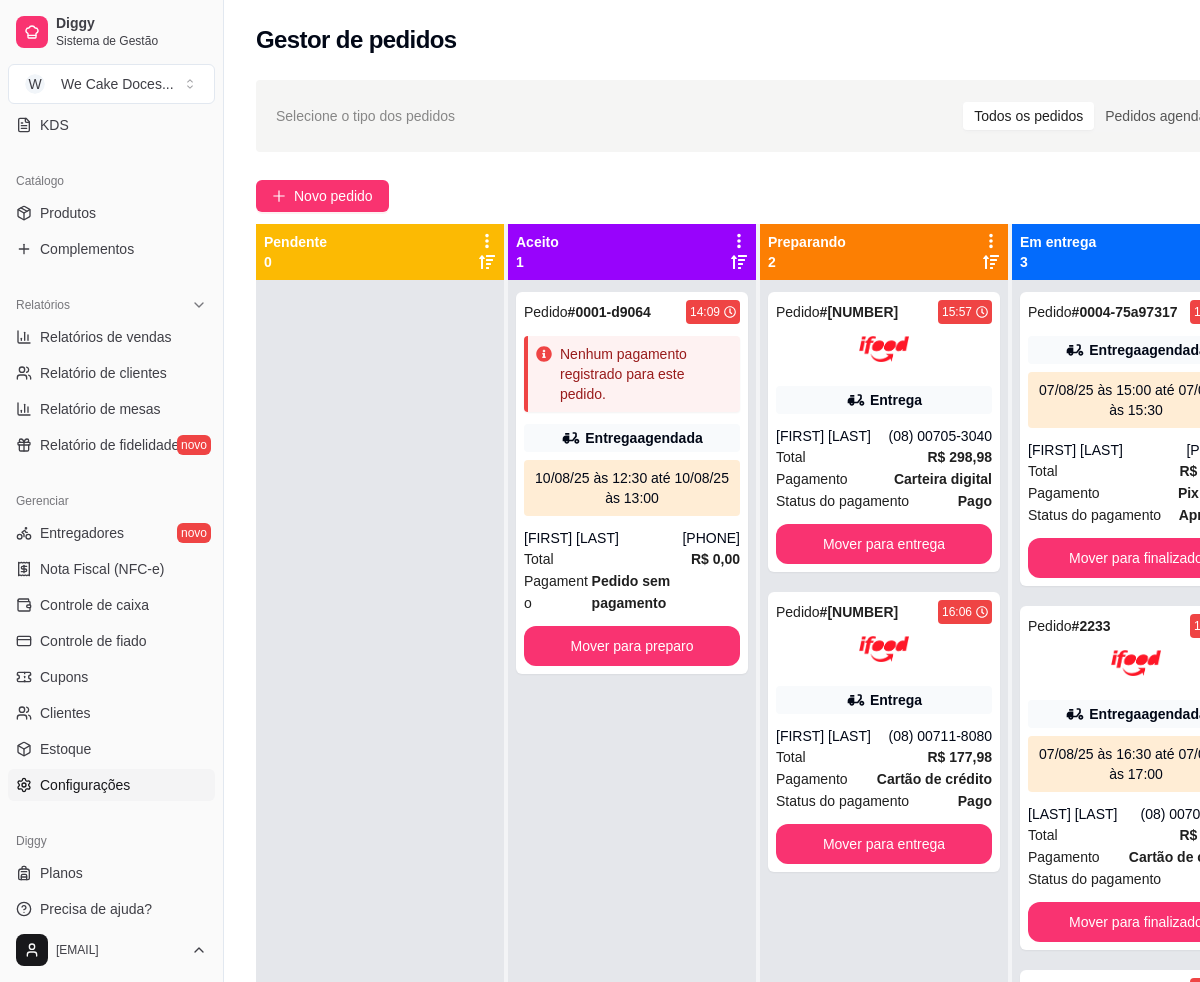 click on "Configurações" at bounding box center (85, 785) 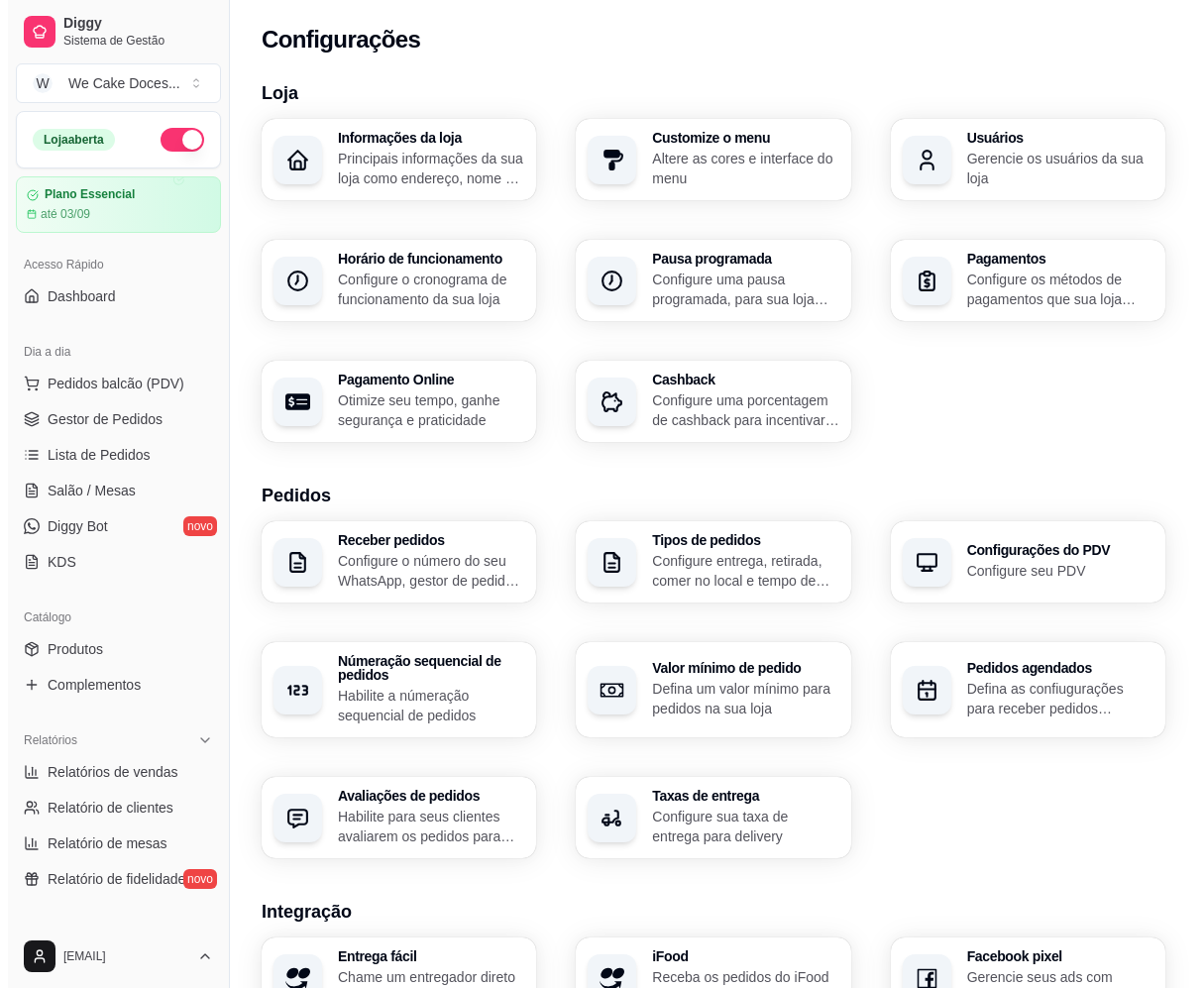 scroll, scrollTop: 423, scrollLeft: 0, axis: vertical 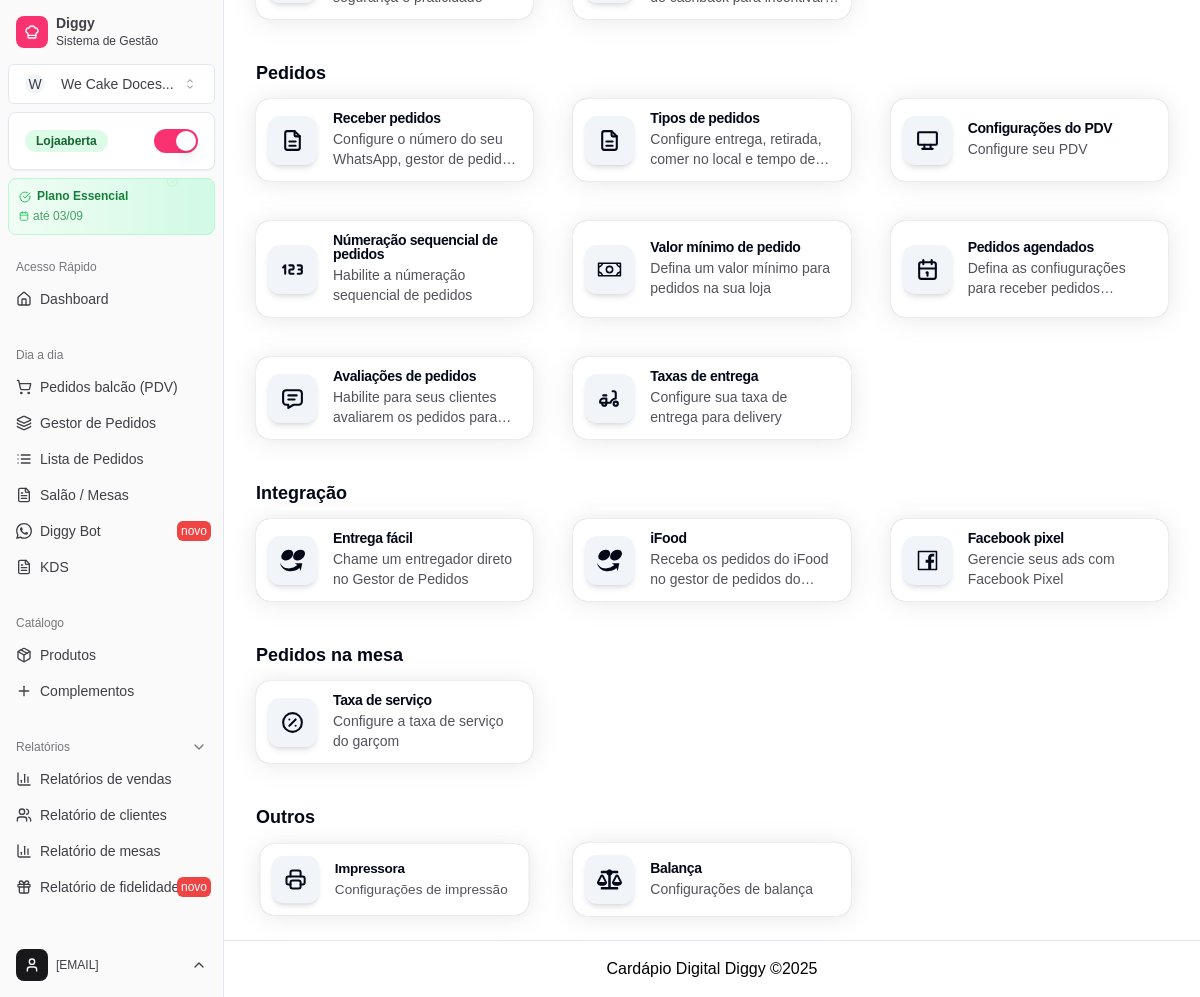click on "Configurações de impressão" at bounding box center (426, 888) 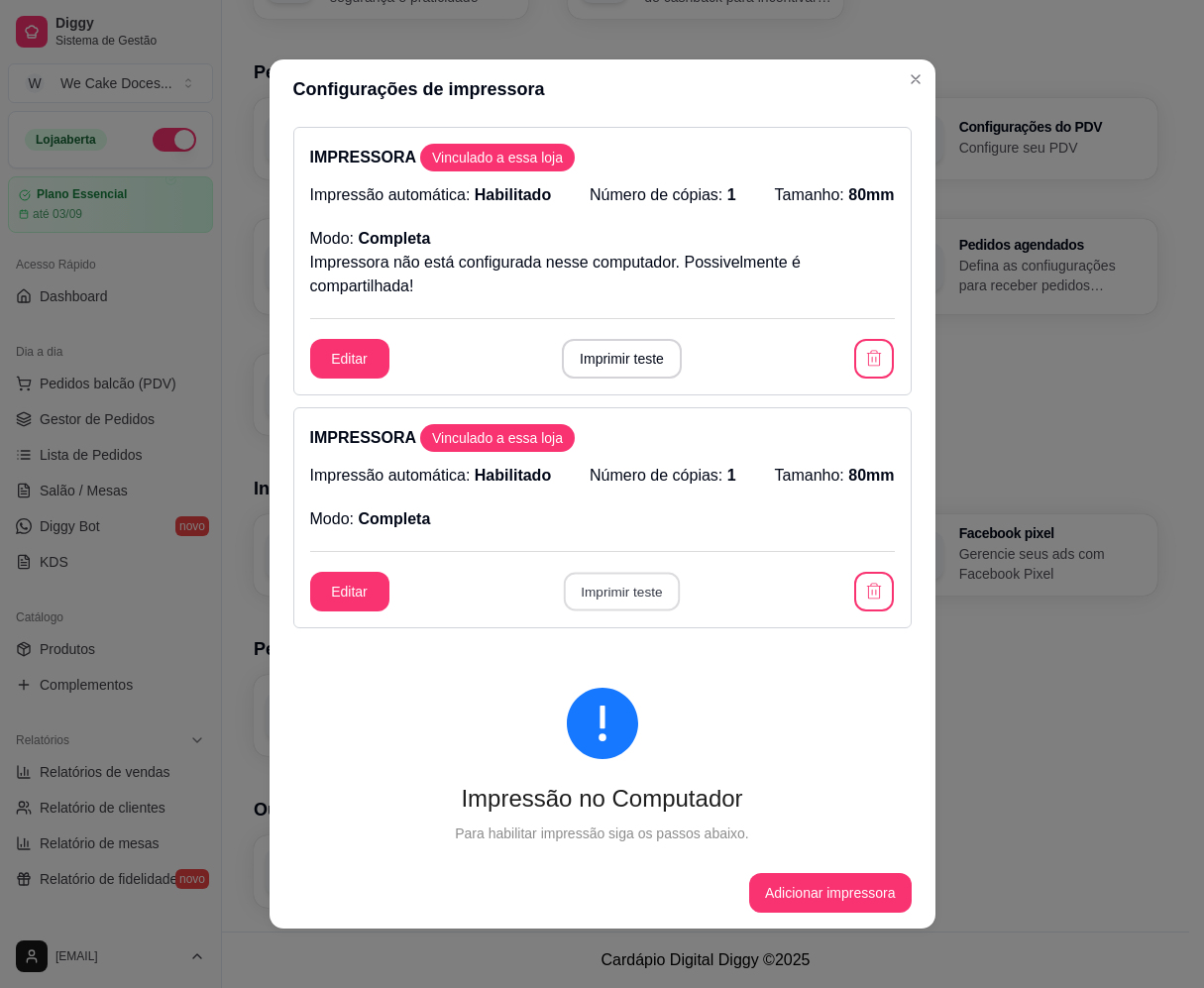 click on "Imprimir teste" at bounding box center [621, 592] 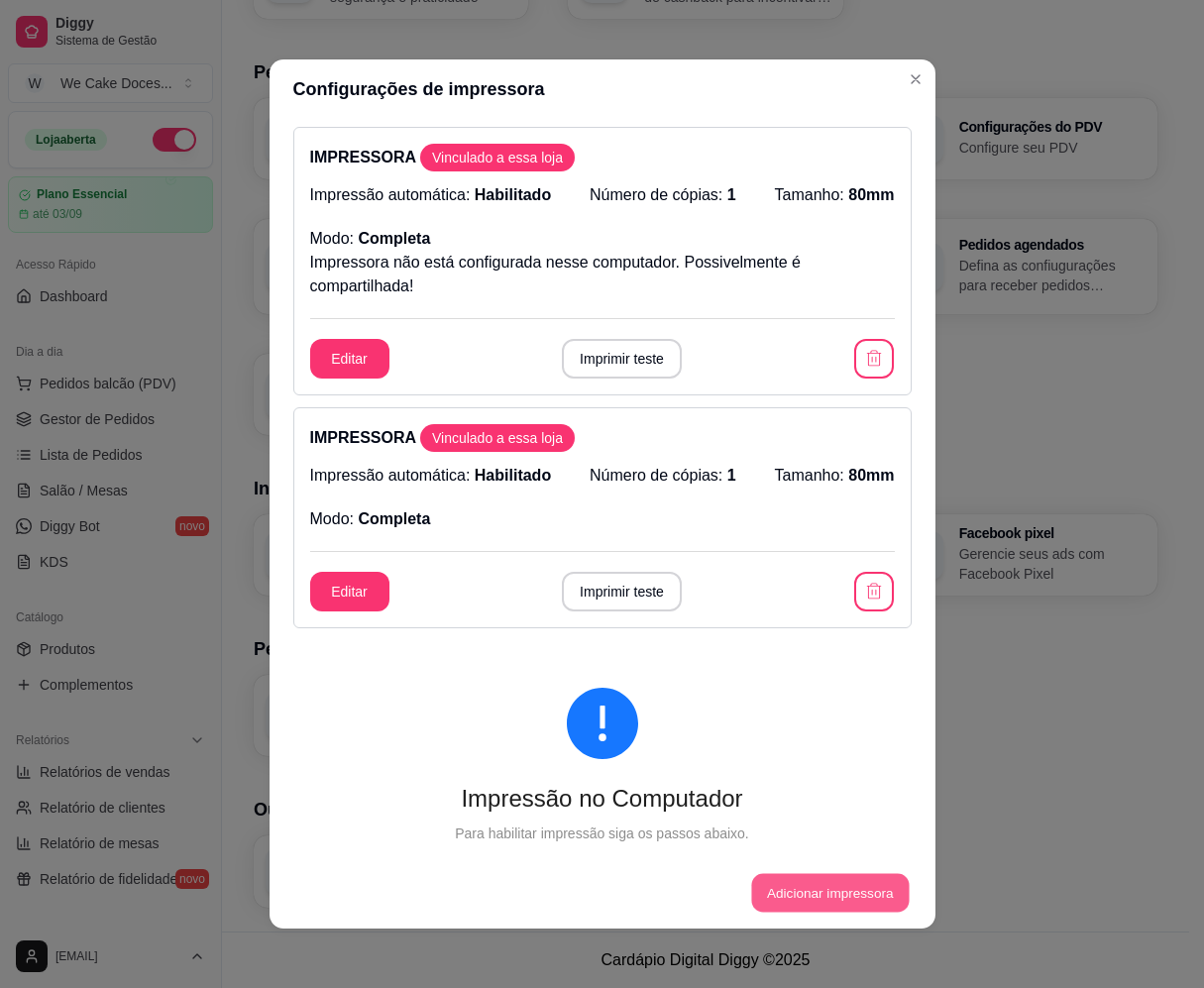 click on "Adicionar impressora" at bounding box center (829, 893) 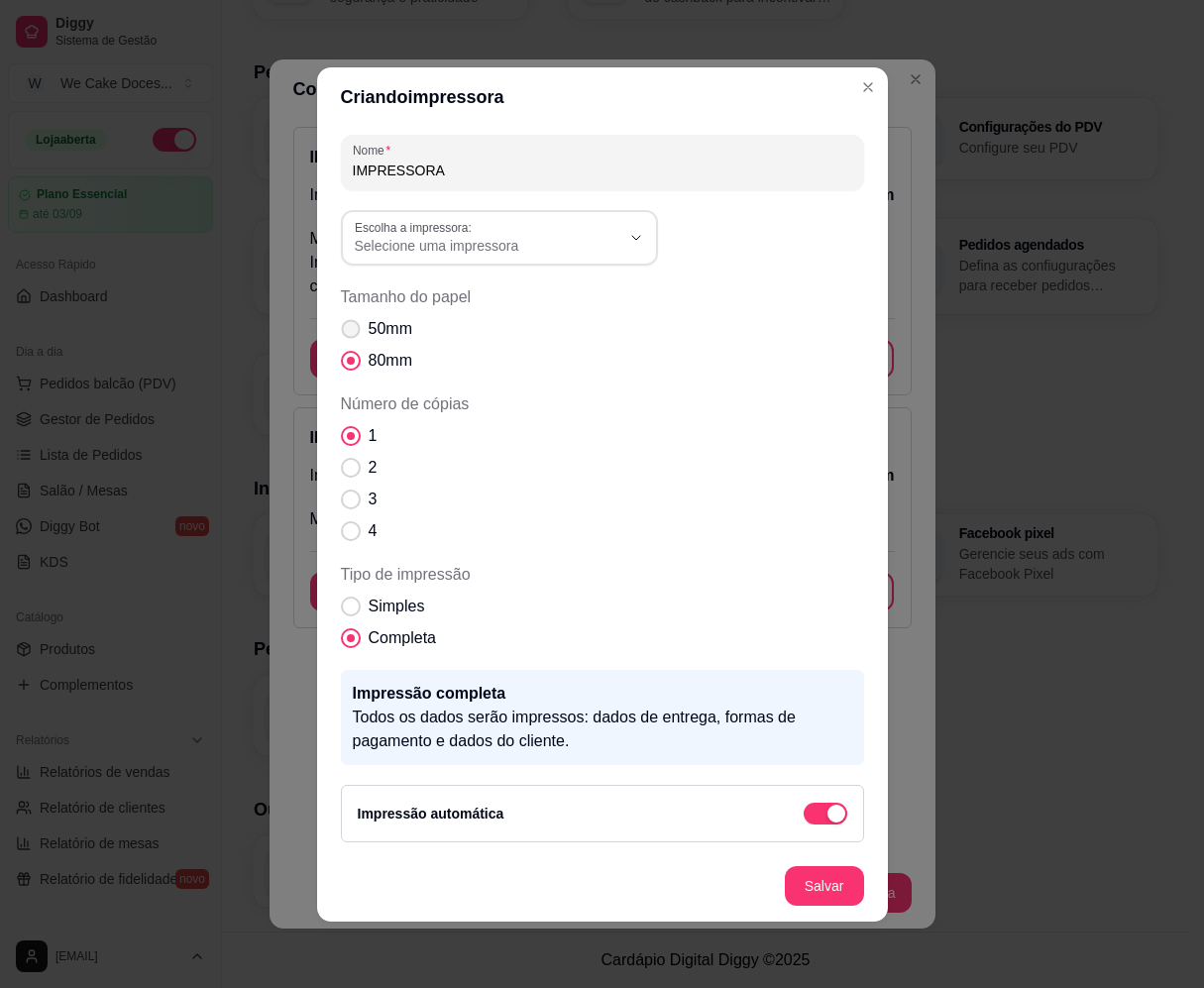 click at bounding box center (350, 328) 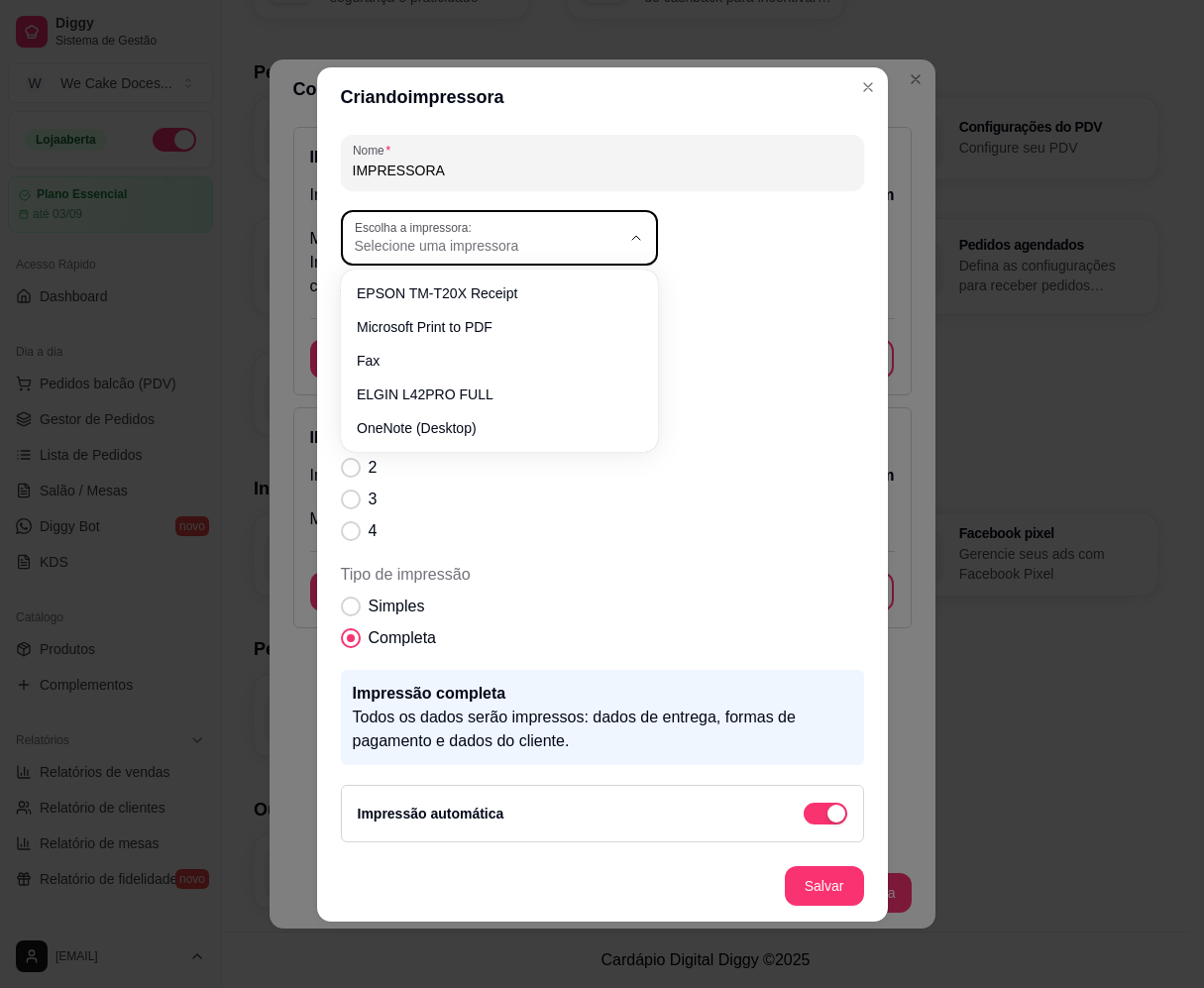 click on "Selecione uma impressora" at bounding box center (488, 246) 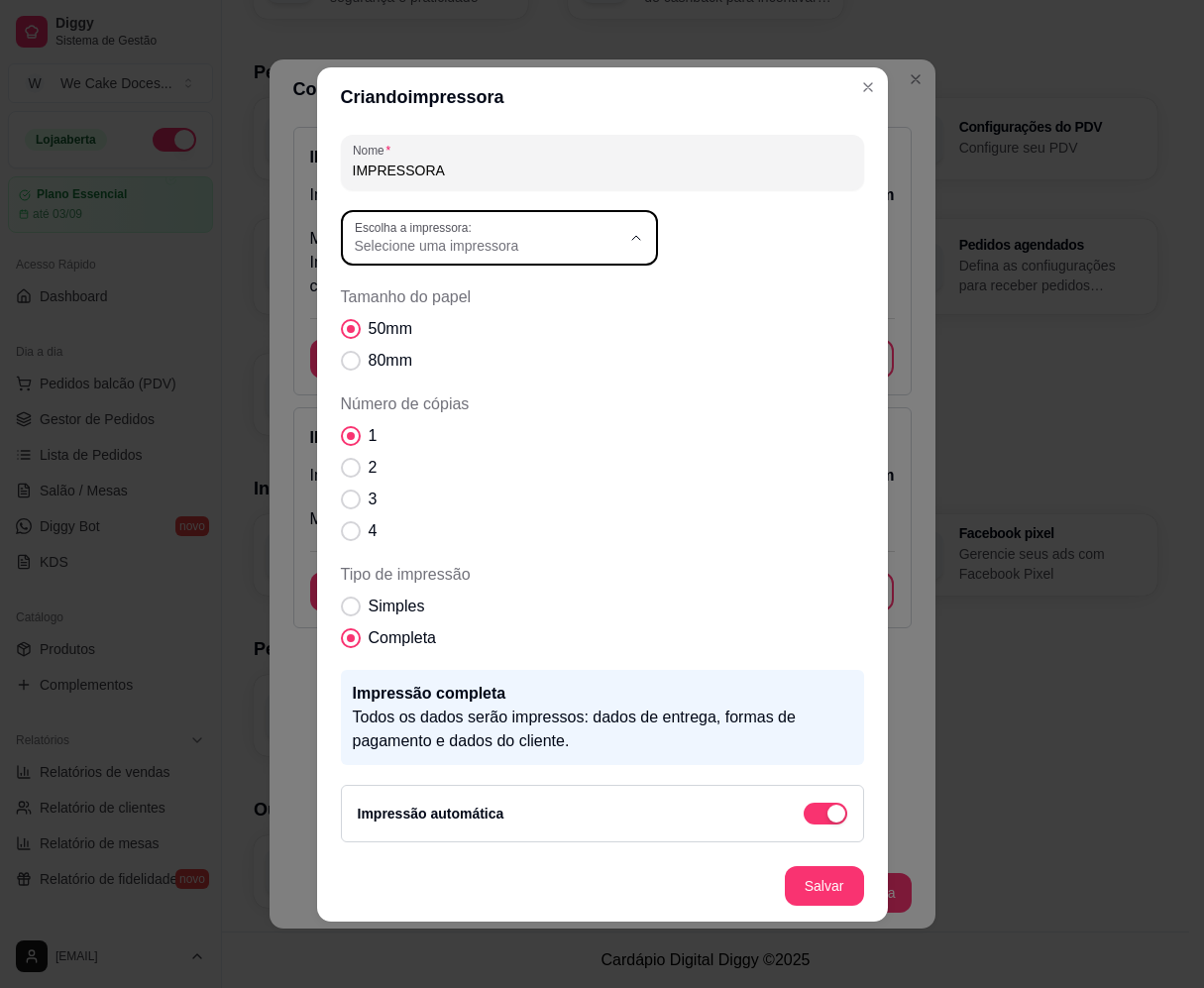 click on "EPSON TM-T20X Receipt" at bounding box center (489, 291) 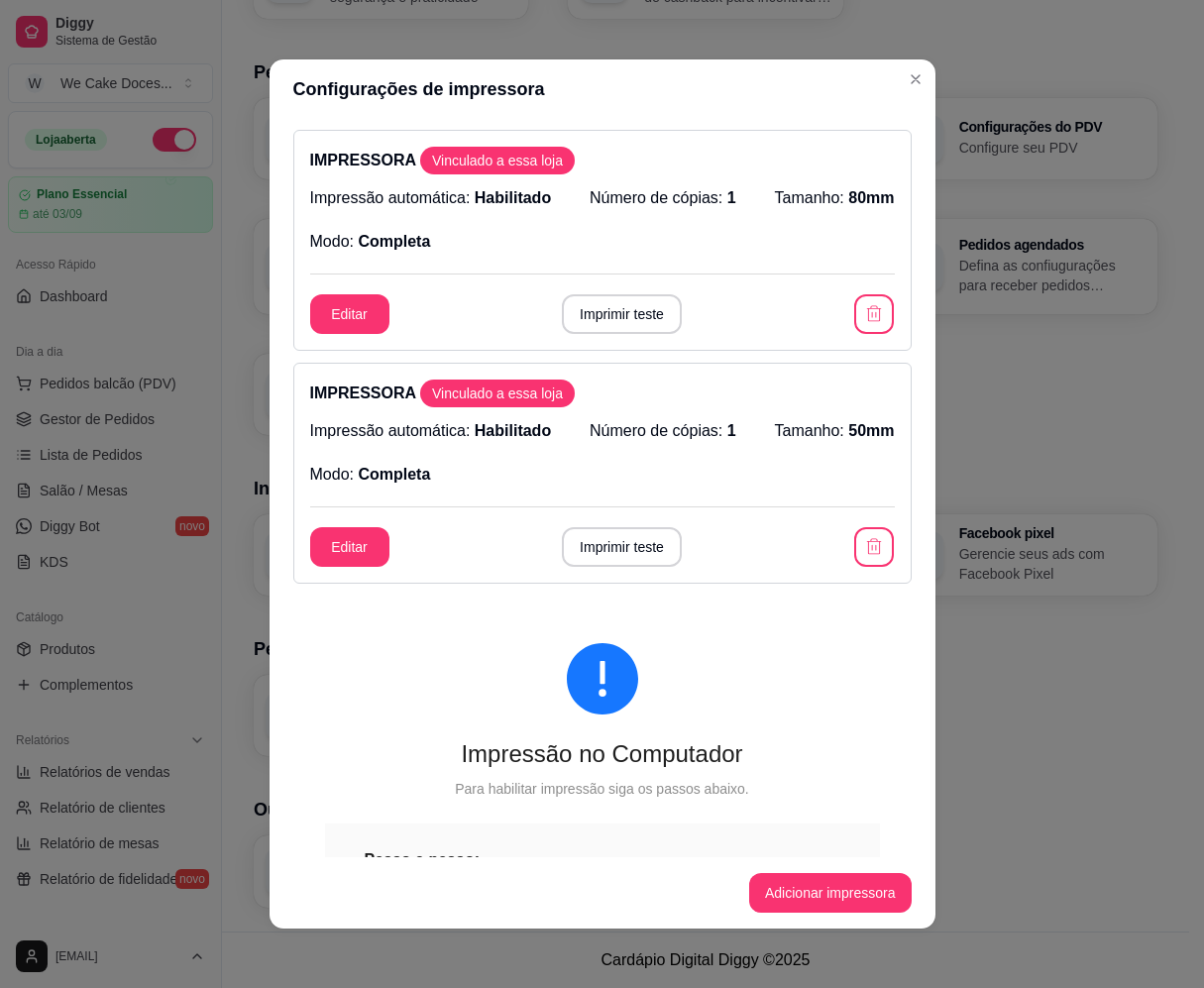 scroll, scrollTop: 0, scrollLeft: 0, axis: both 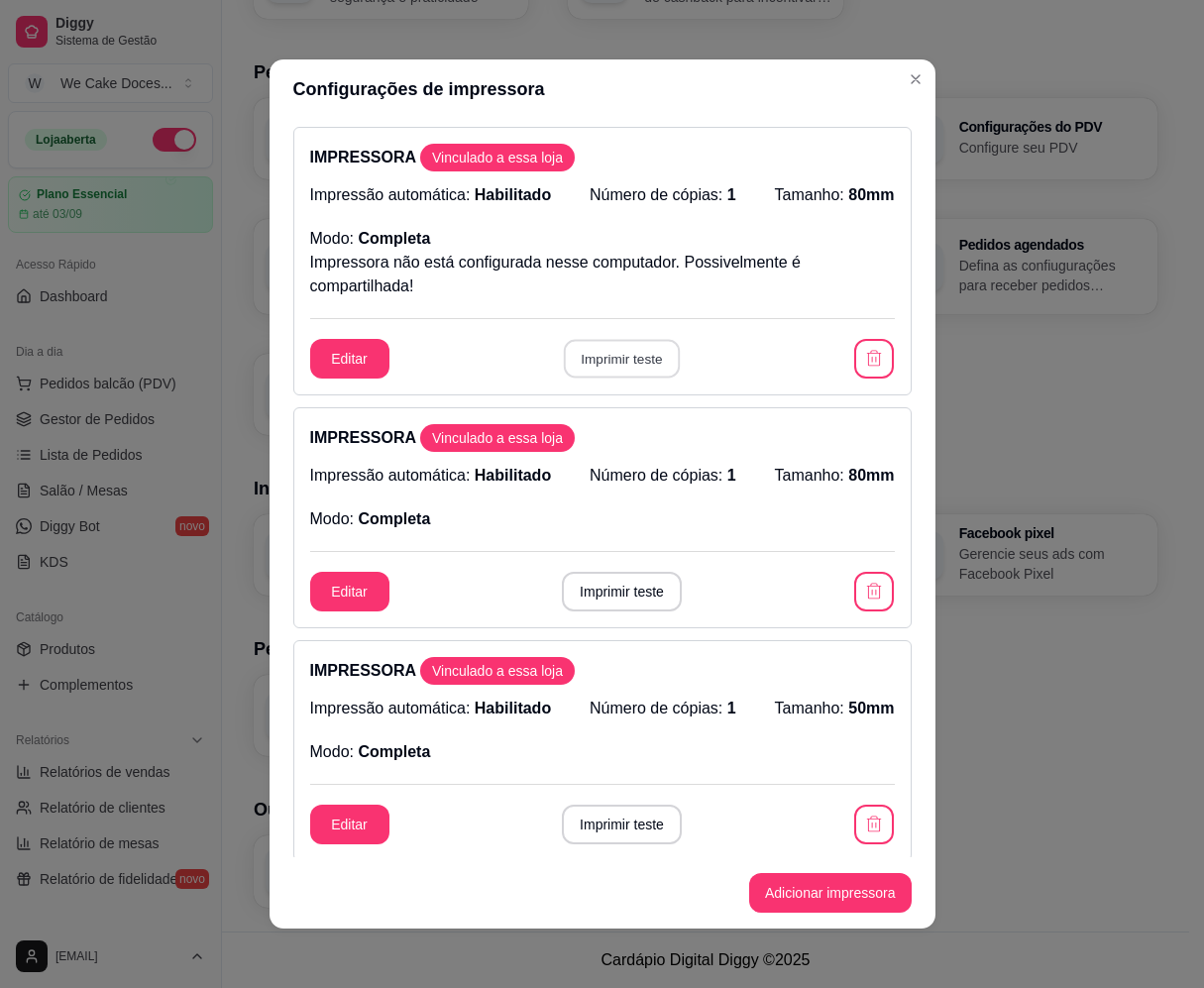 click on "Imprimir teste" at bounding box center [621, 359] 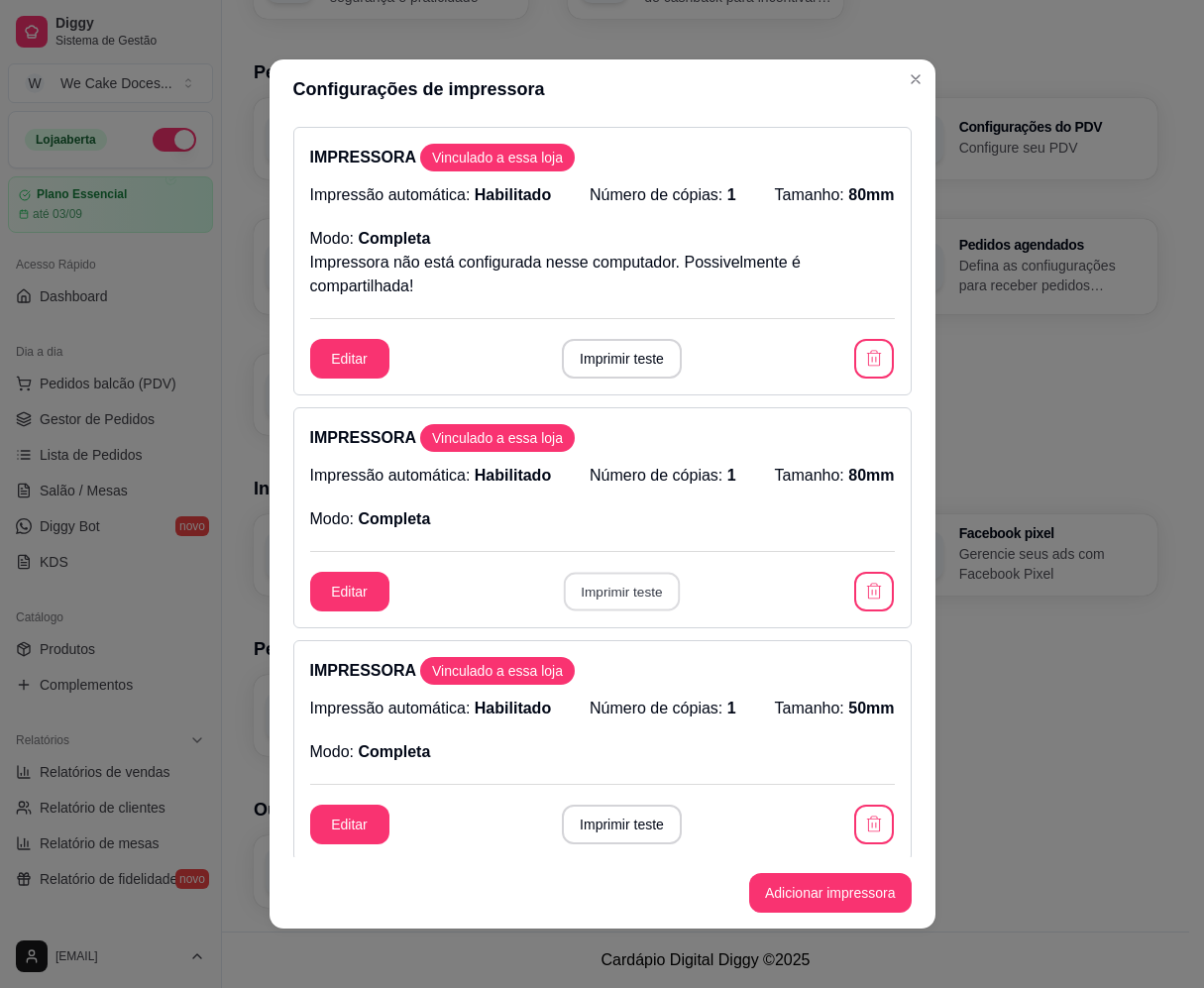 click on "Imprimir teste" at bounding box center [621, 592] 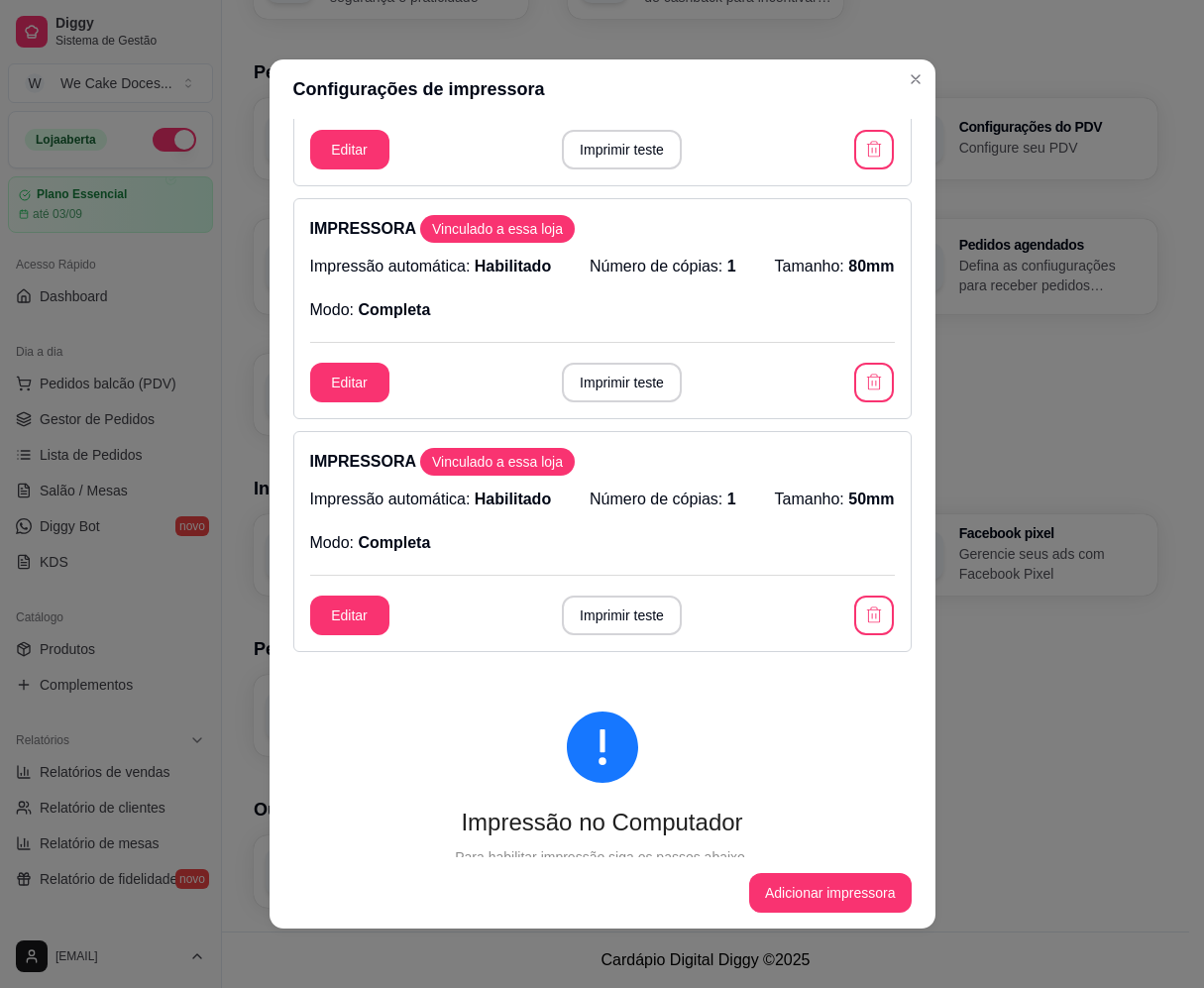scroll, scrollTop: 210, scrollLeft: 0, axis: vertical 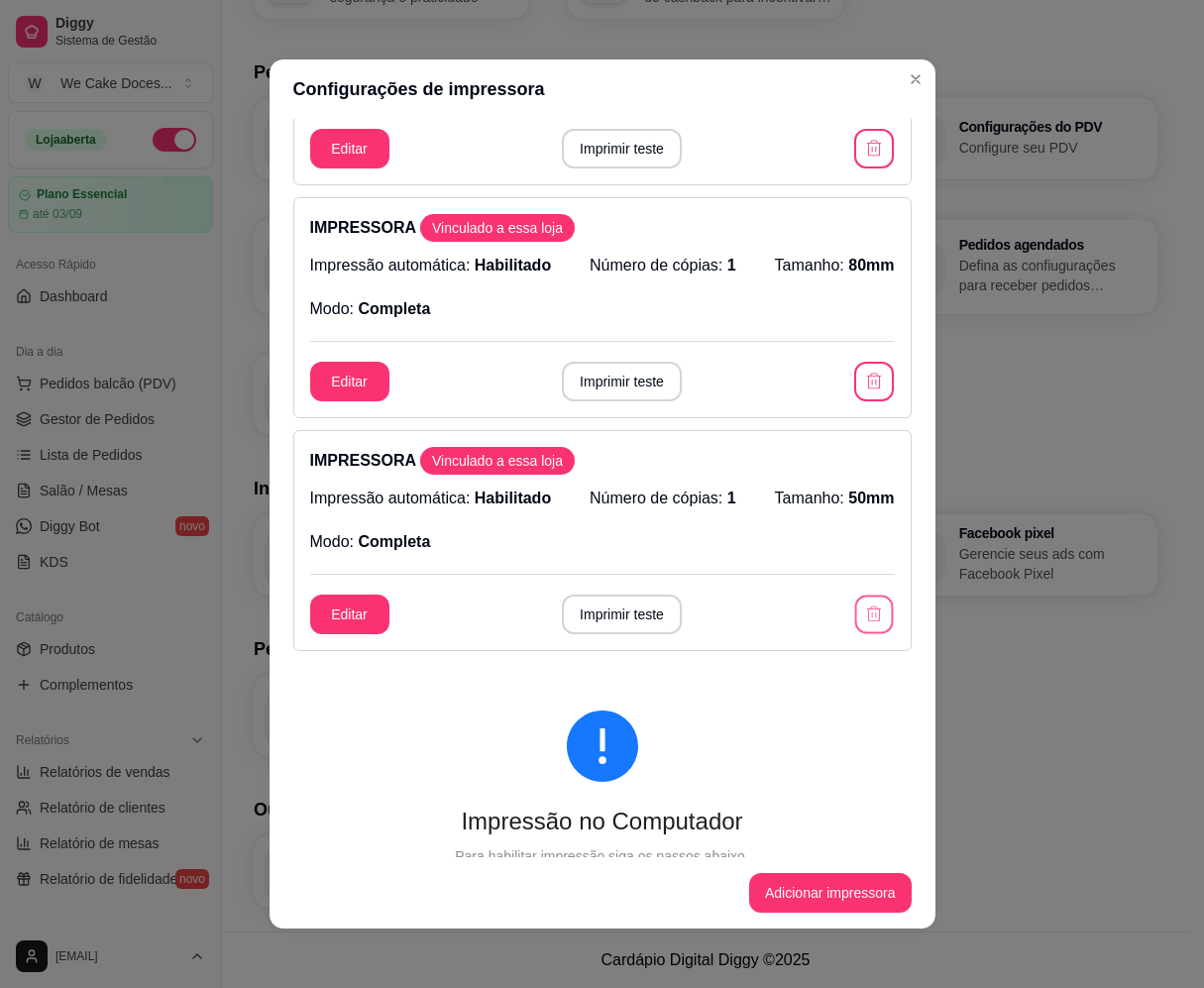 click 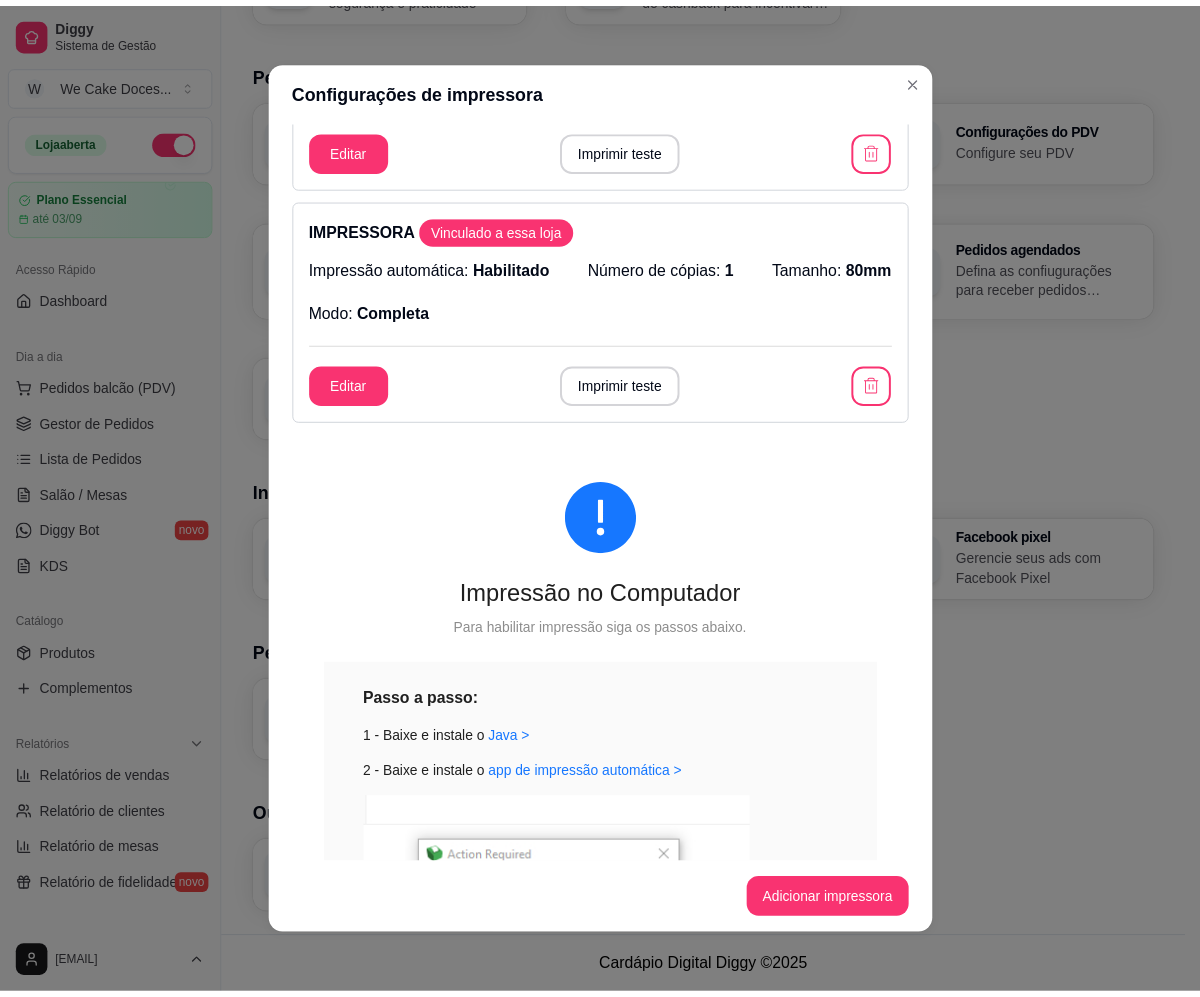 scroll, scrollTop: 0, scrollLeft: 0, axis: both 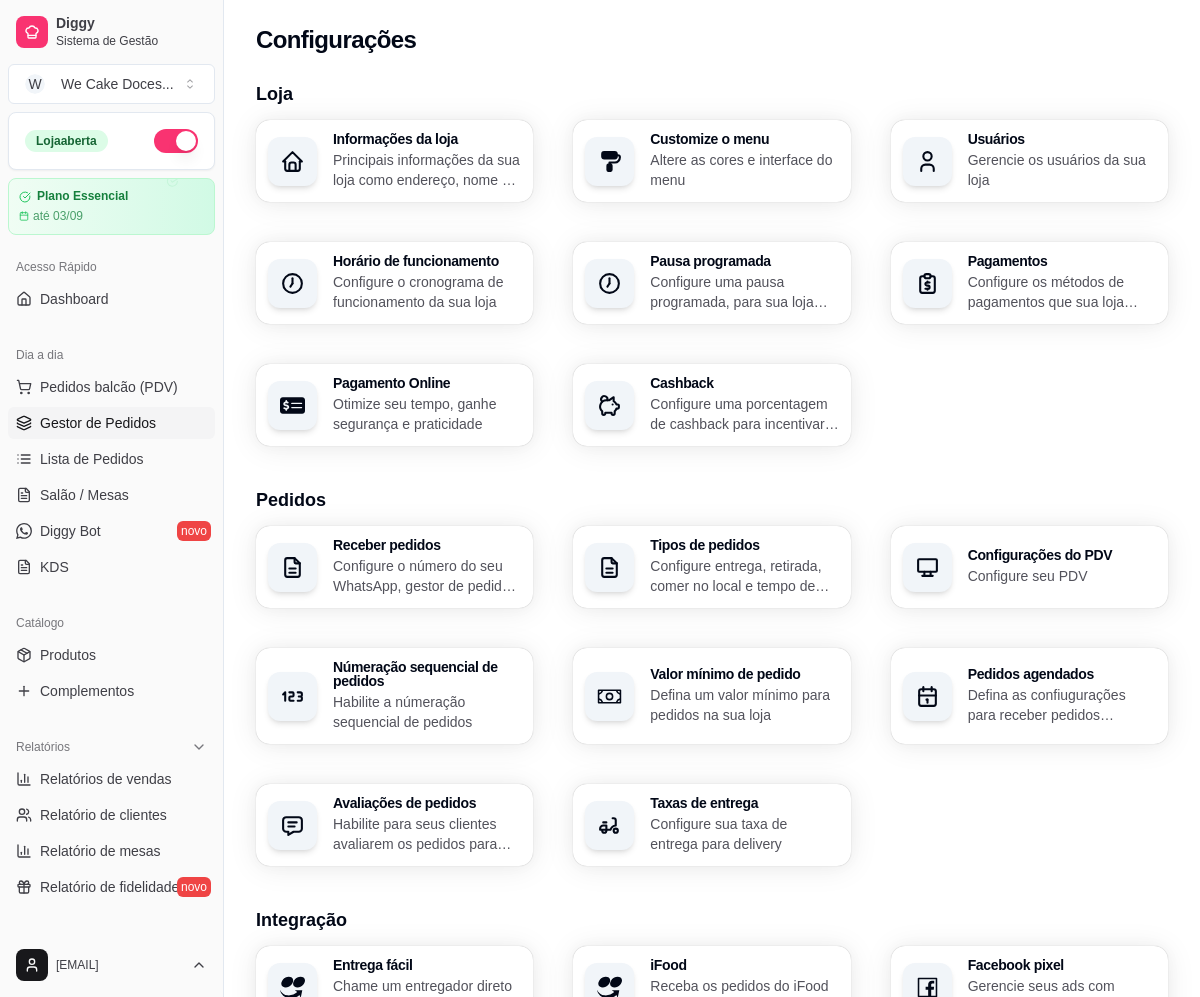click on "Gestor de Pedidos" at bounding box center (98, 423) 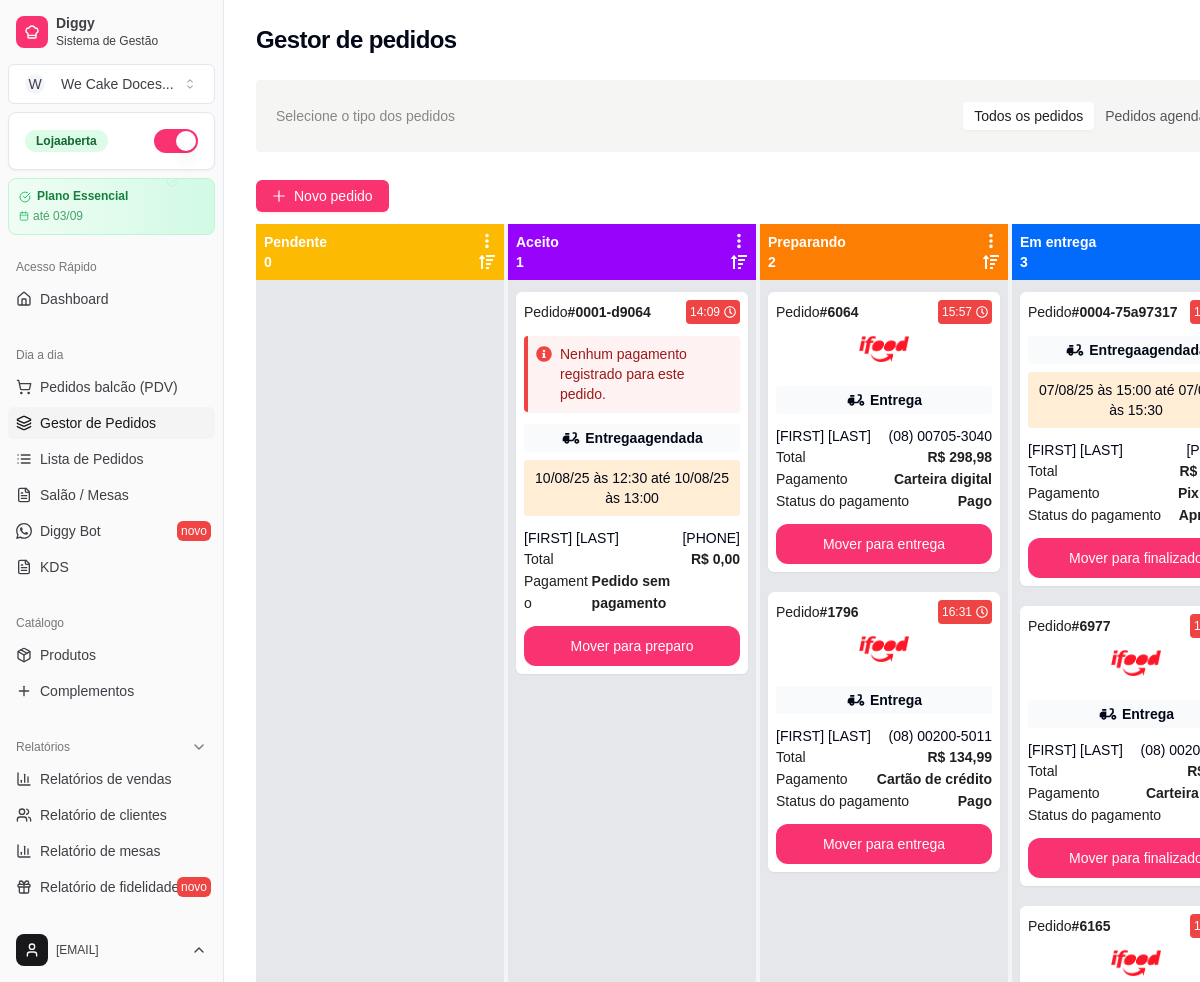 click at bounding box center (380, 771) 